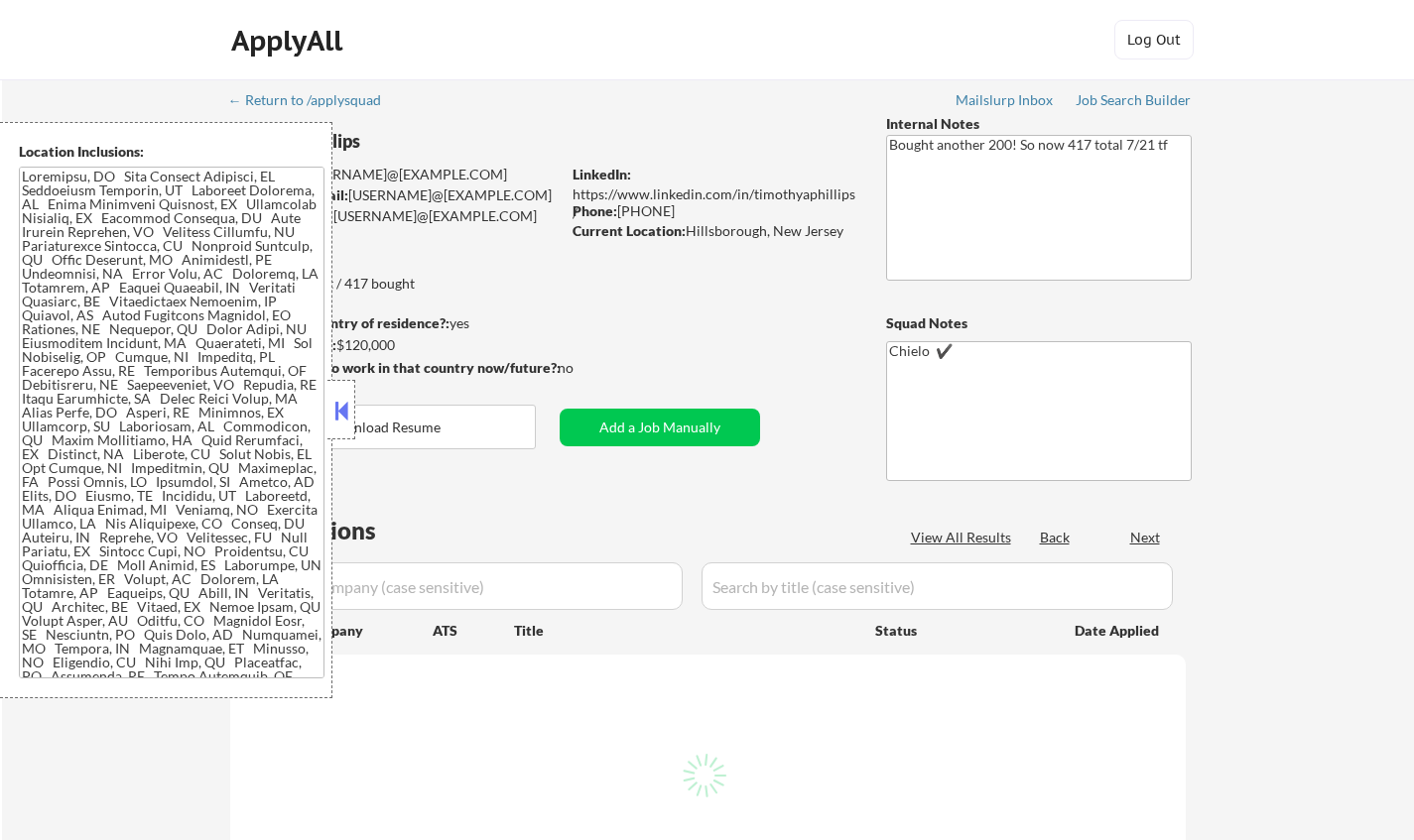 scroll, scrollTop: 0, scrollLeft: 0, axis: both 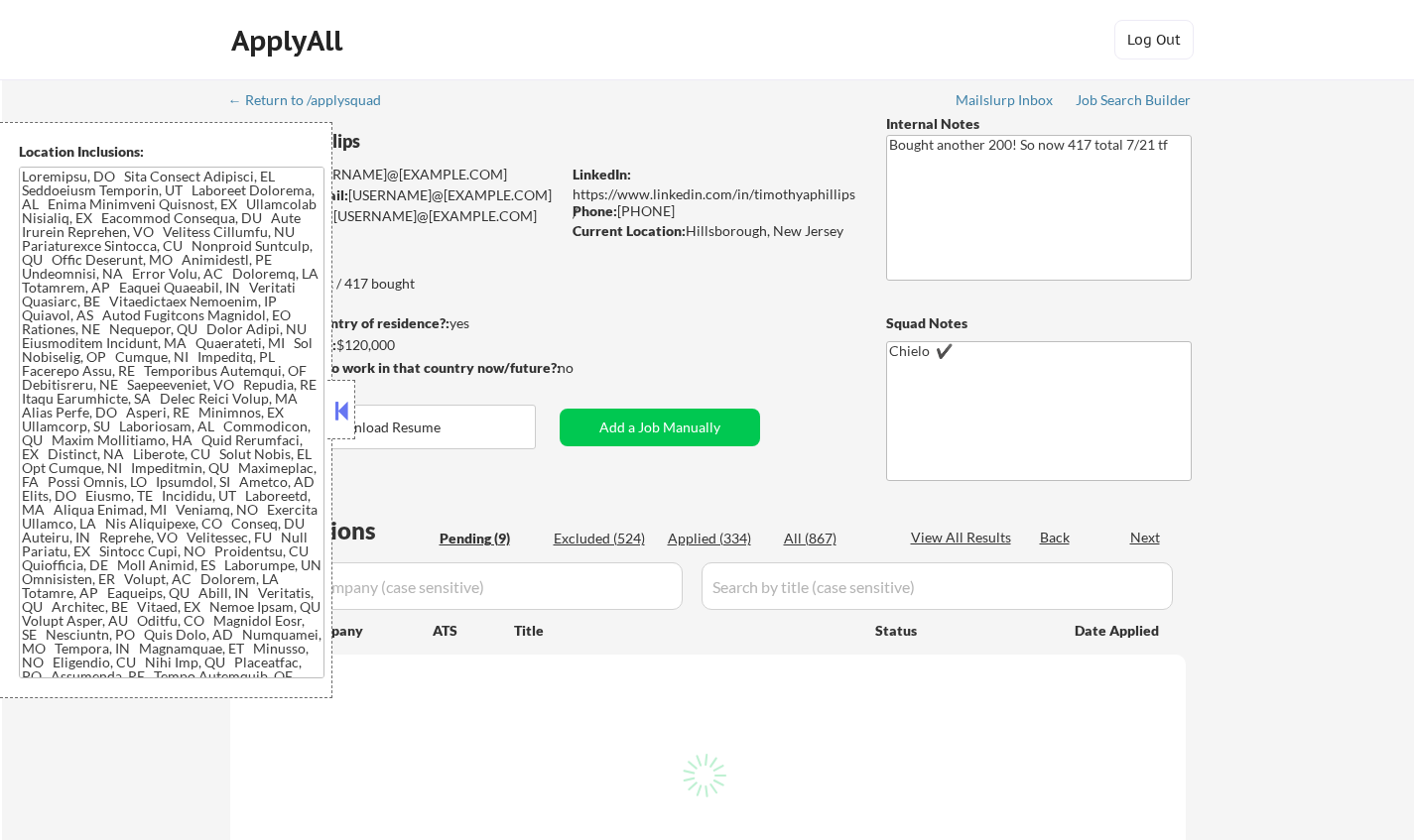 select on ""pending"" 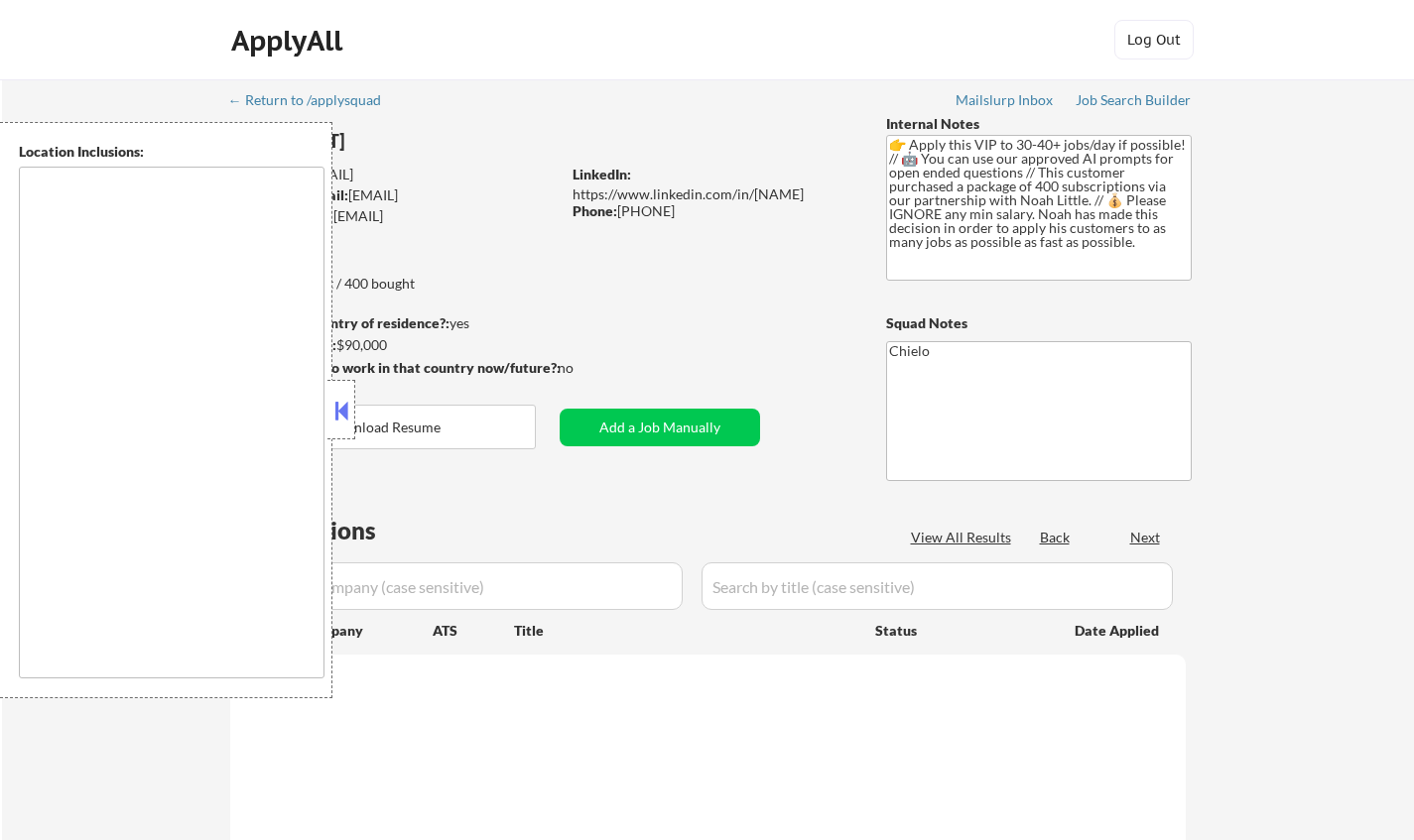 scroll, scrollTop: 0, scrollLeft: 0, axis: both 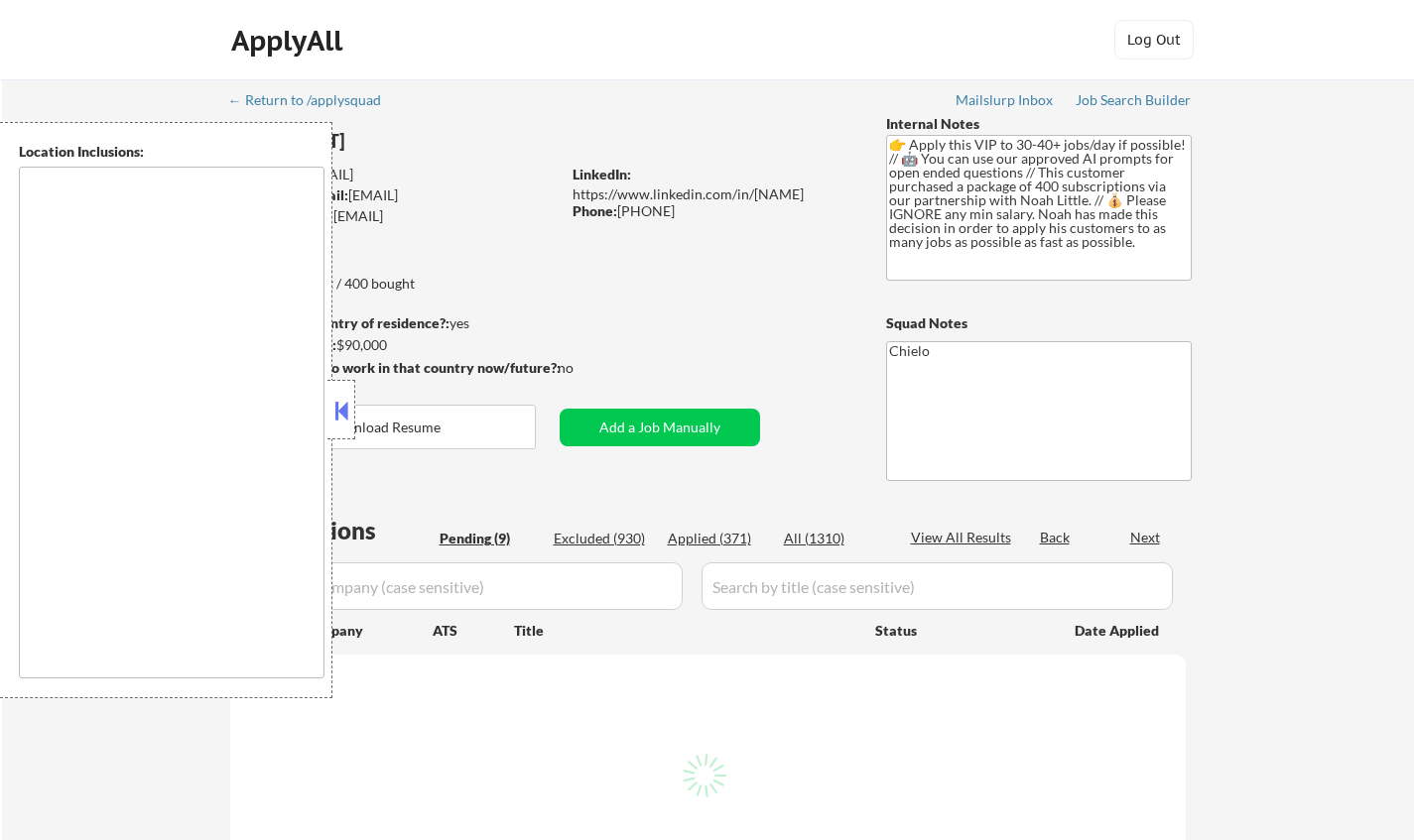 select on ""pending"" 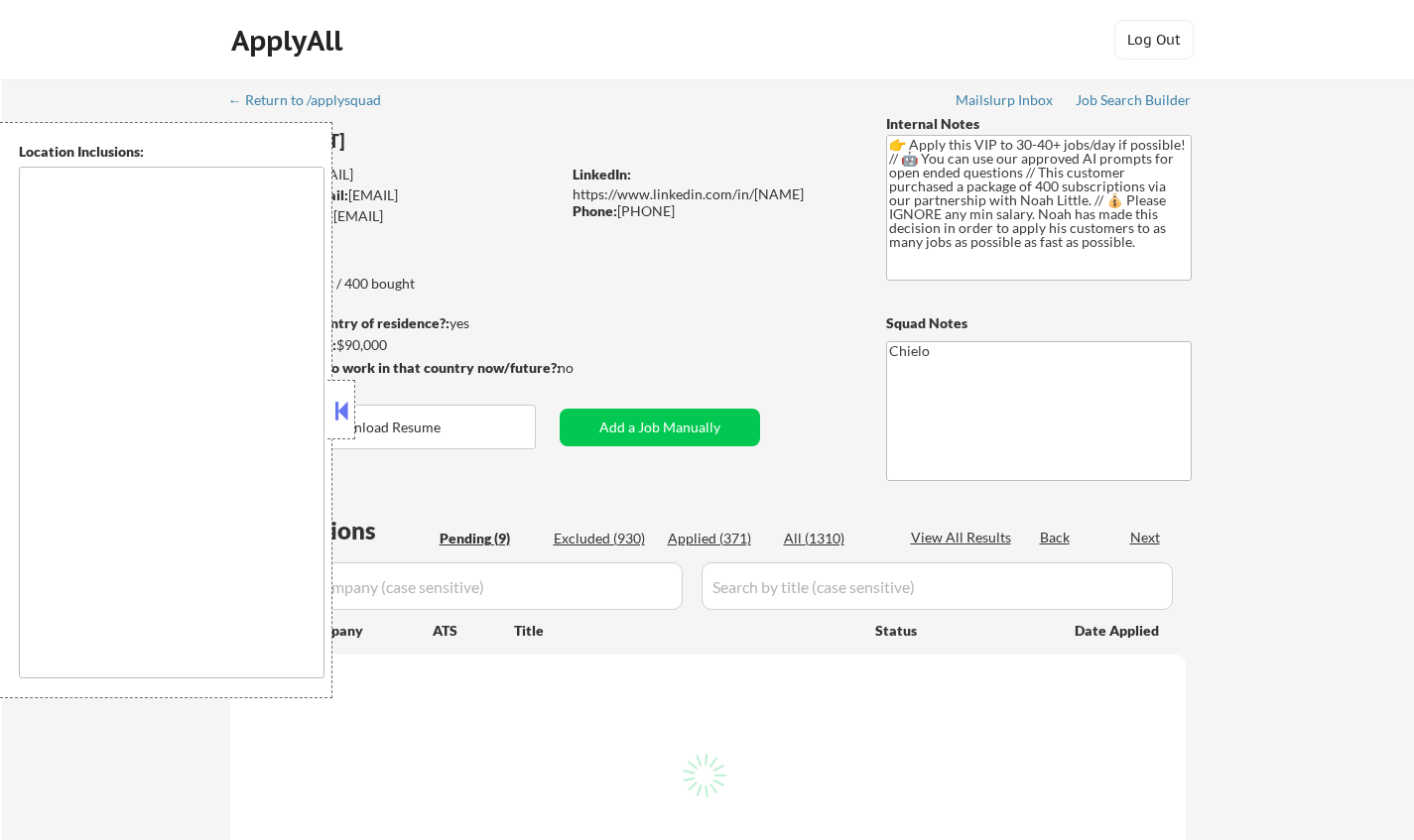 select on ""pending"" 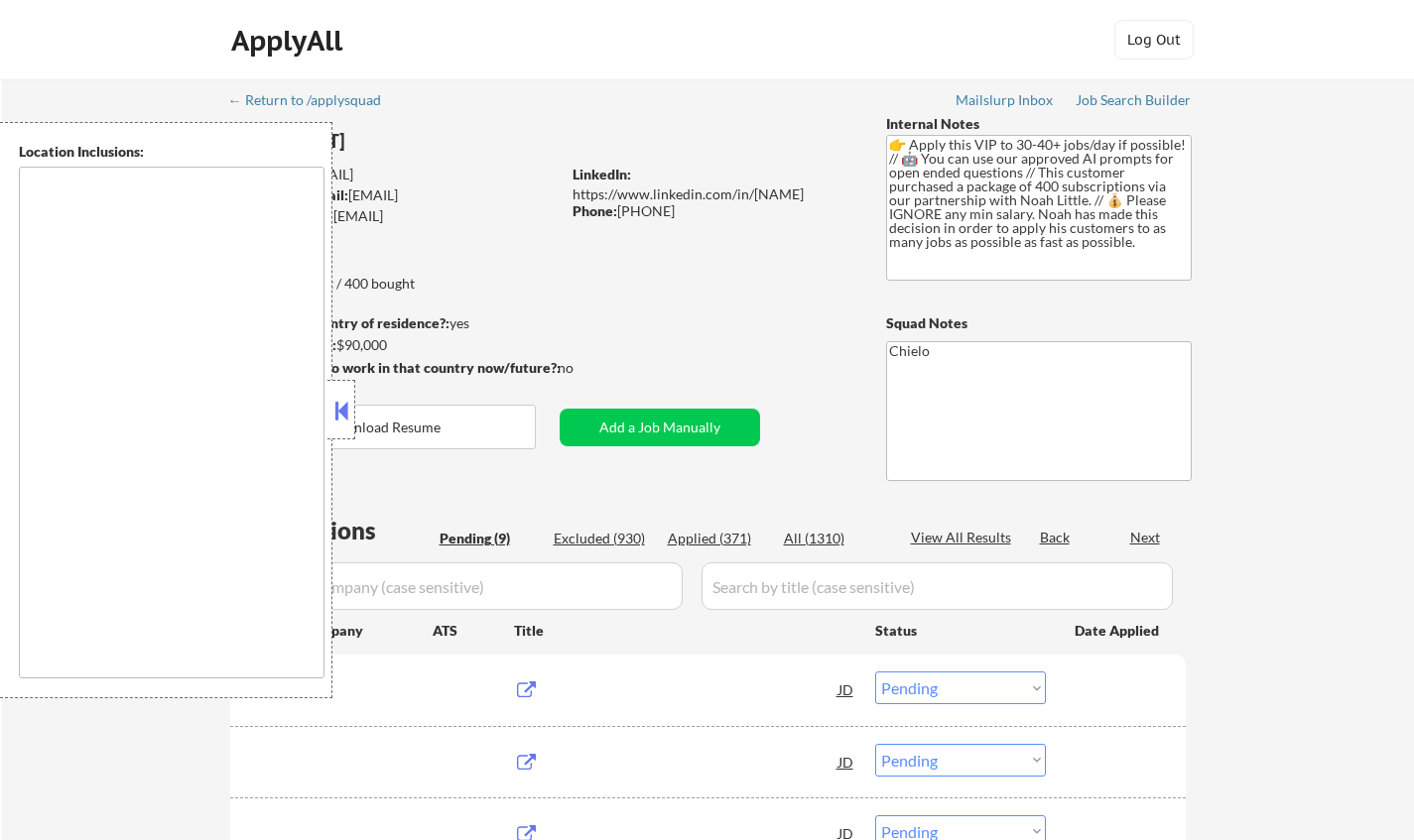 type on "[STATE]   [STATE]   [STATE]   [STATE]   [STATE]   [STATE]   [STATE]   [STATE]   [STATE]   [STATE]   [STATE]   [STATE]   [STATE]   [STATE]   [STATE]   [STATE]   [STATE]   [STATE]   [STATE]   [STATE]   [STATE]   [STATE]   [STATE]   [STATE]   [STATE]   [STATE]   [STATE]   [STATE]   [STATE]   [STATE]   [STATE]   [STATE]   [STATE]   [STATE]   [STATE]   [STATE]   [STATE]   [STATE]   [STATE]   [STATE]   [STATE]   [STATE]   [STATE]   [STATE]   [STATE]   [STATE]   [STATE]   [STATE]" 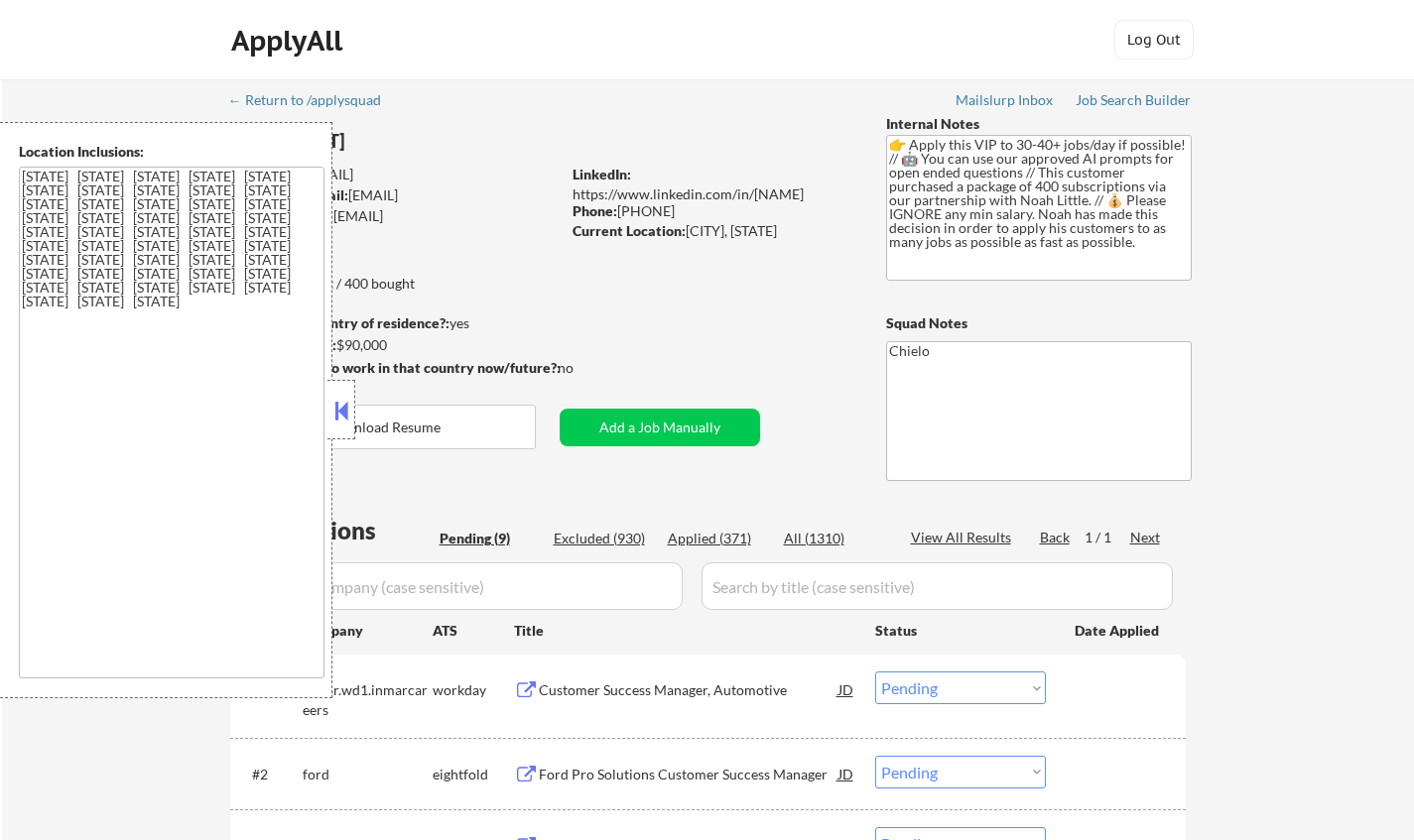 click at bounding box center [341, 410] 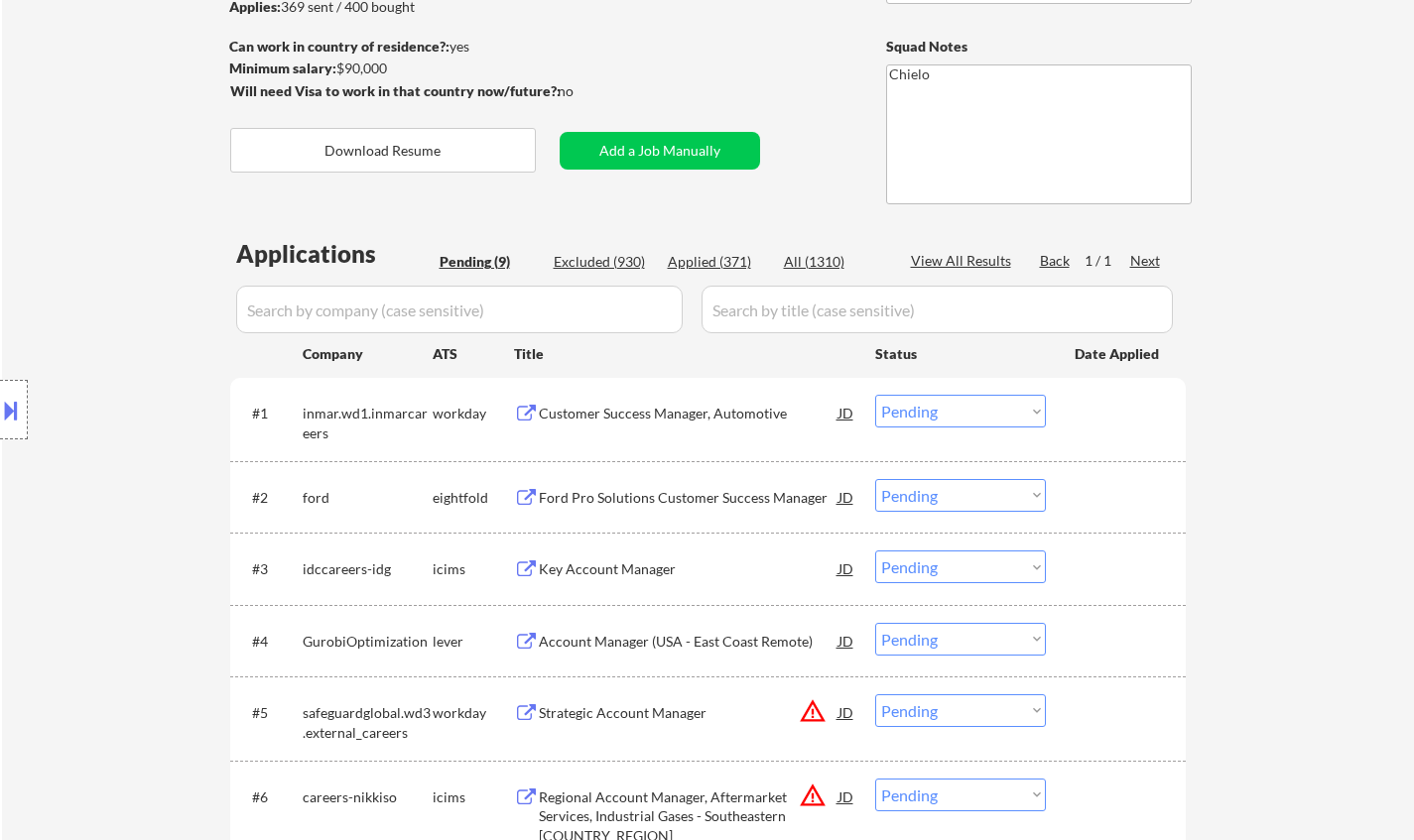 scroll, scrollTop: 397, scrollLeft: 0, axis: vertical 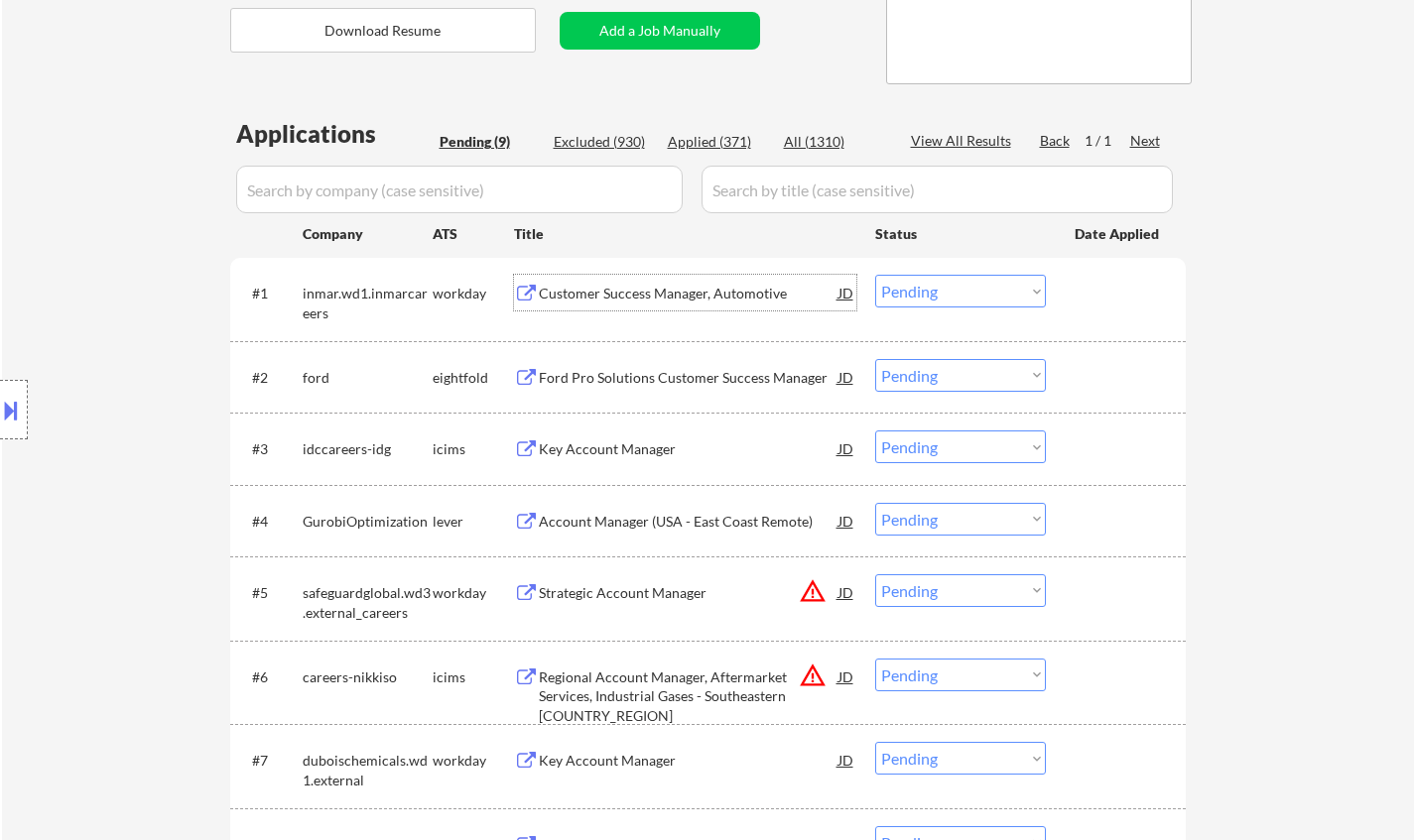 click on "Customer Success Manager, Automotive" at bounding box center (689, 294) 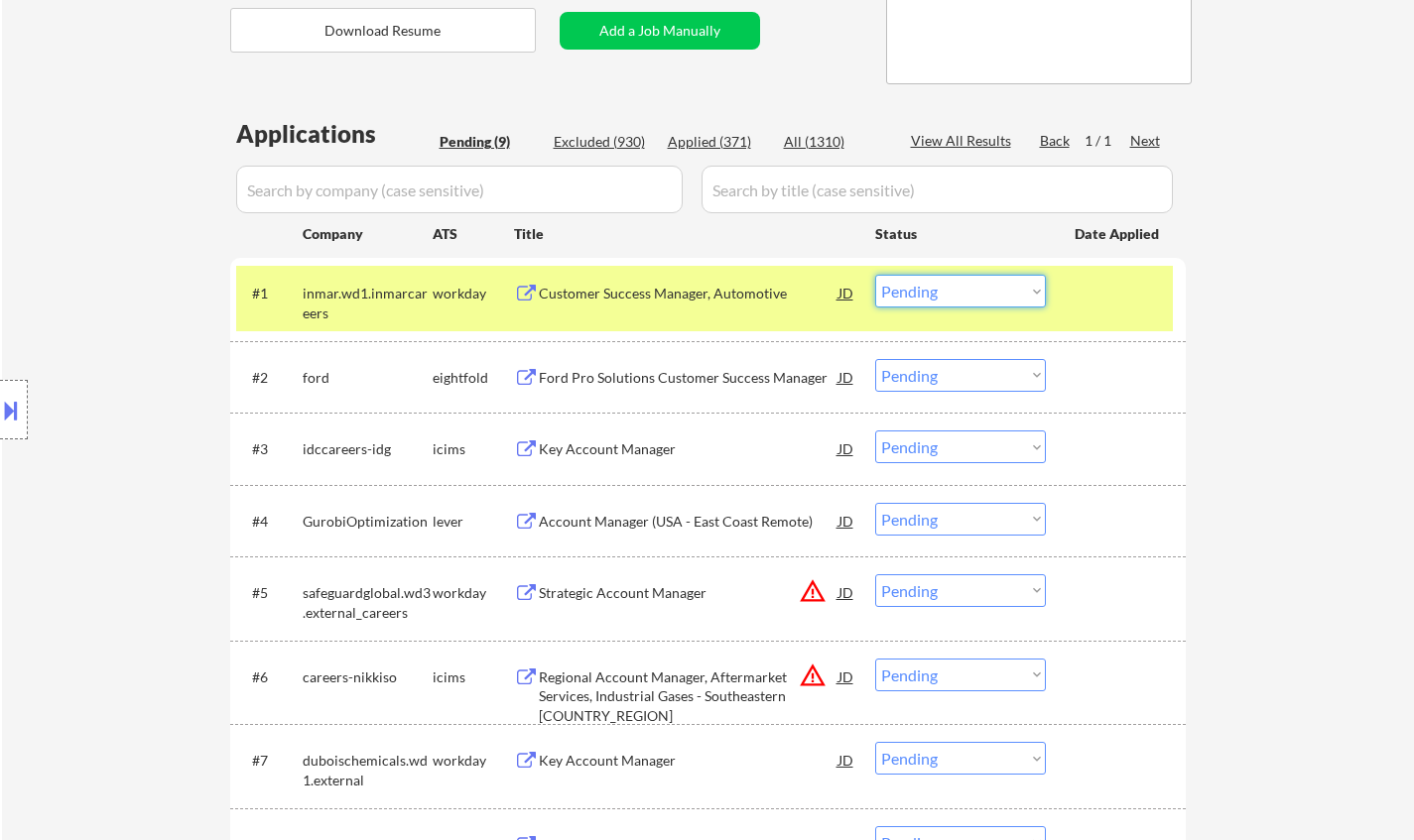 click on "Choose an option... Pending Applied Excluded (Questions) Excluded (Expired) Excluded (Location) Excluded (Bad Match) Excluded (Blocklist) Excluded (Salary) Excluded (Other)" at bounding box center (961, 291) 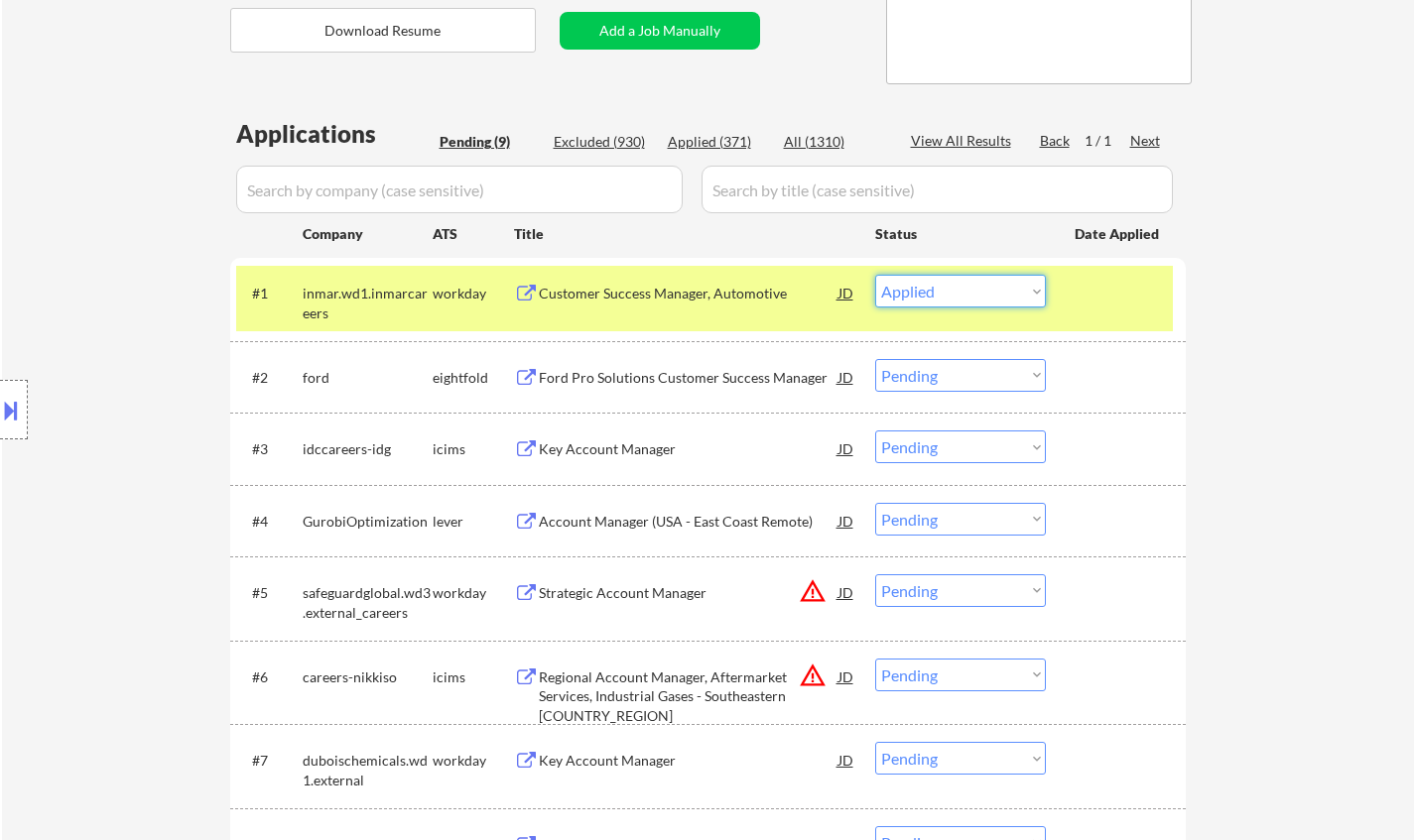 click on "Choose an option... Pending Applied Excluded (Questions) Excluded (Expired) Excluded (Location) Excluded (Bad Match) Excluded (Blocklist) Excluded (Salary) Excluded (Other)" at bounding box center (961, 291) 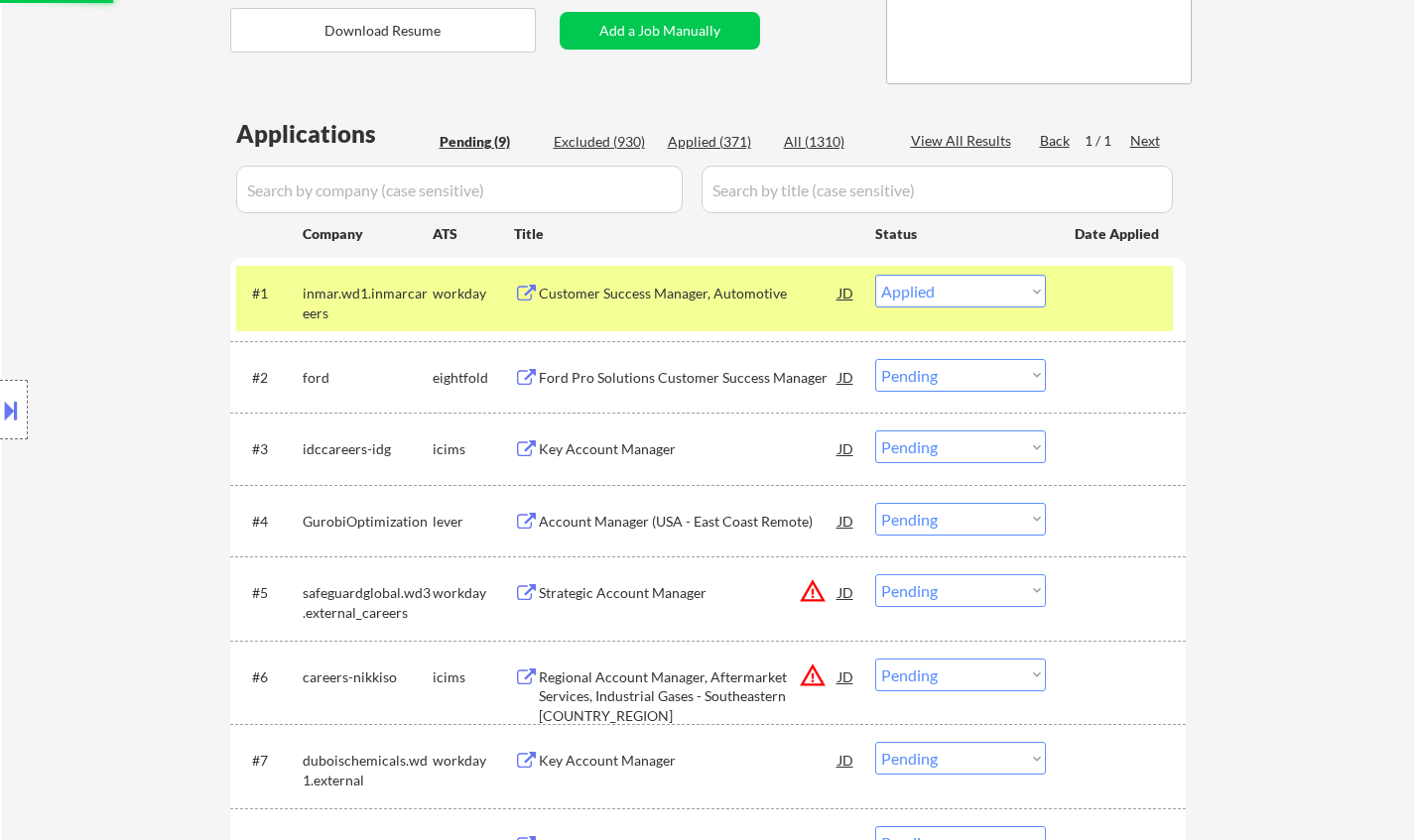 select on ""pending"" 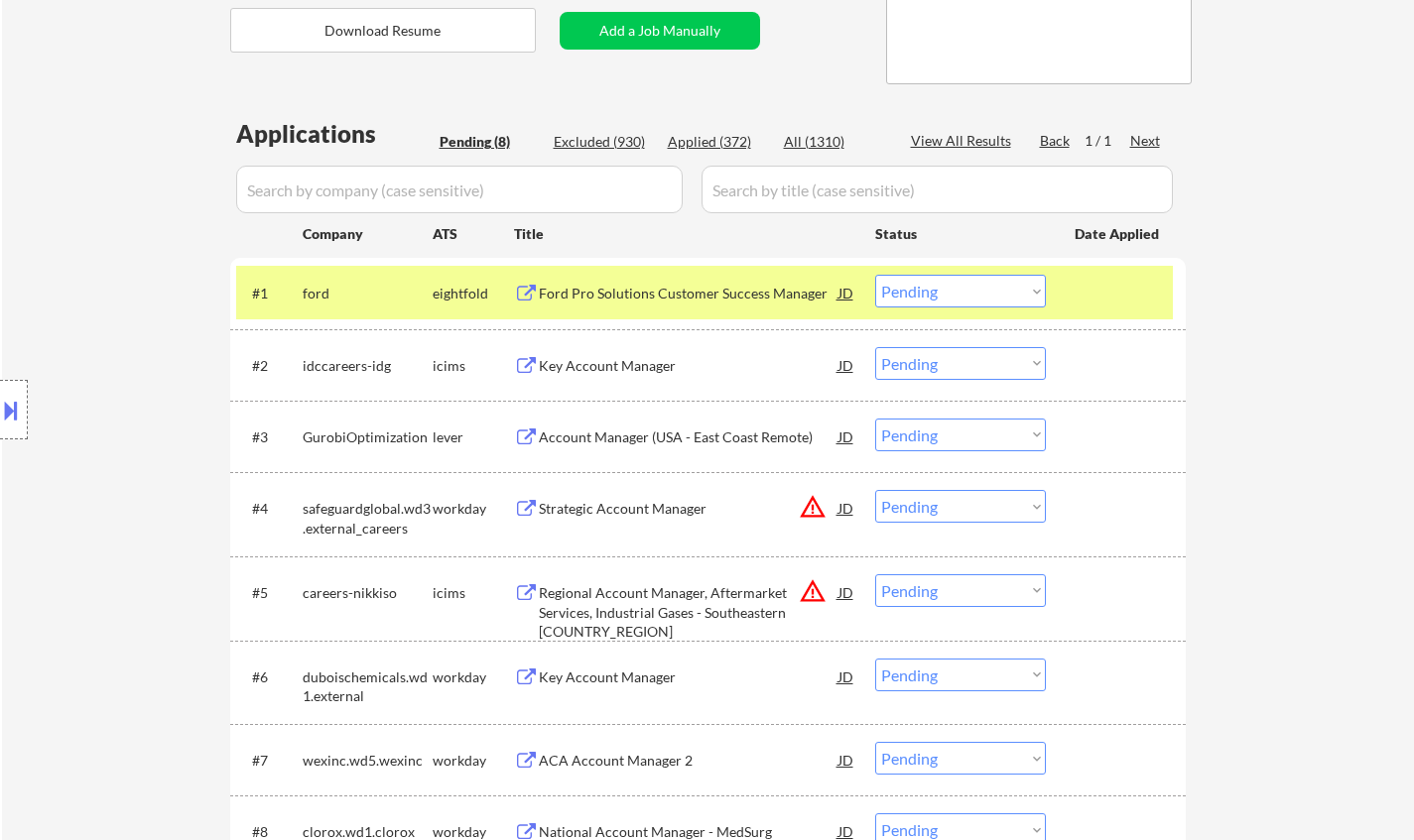 click on "Account Manager (USA - East Coast Remote)" at bounding box center (689, 437) 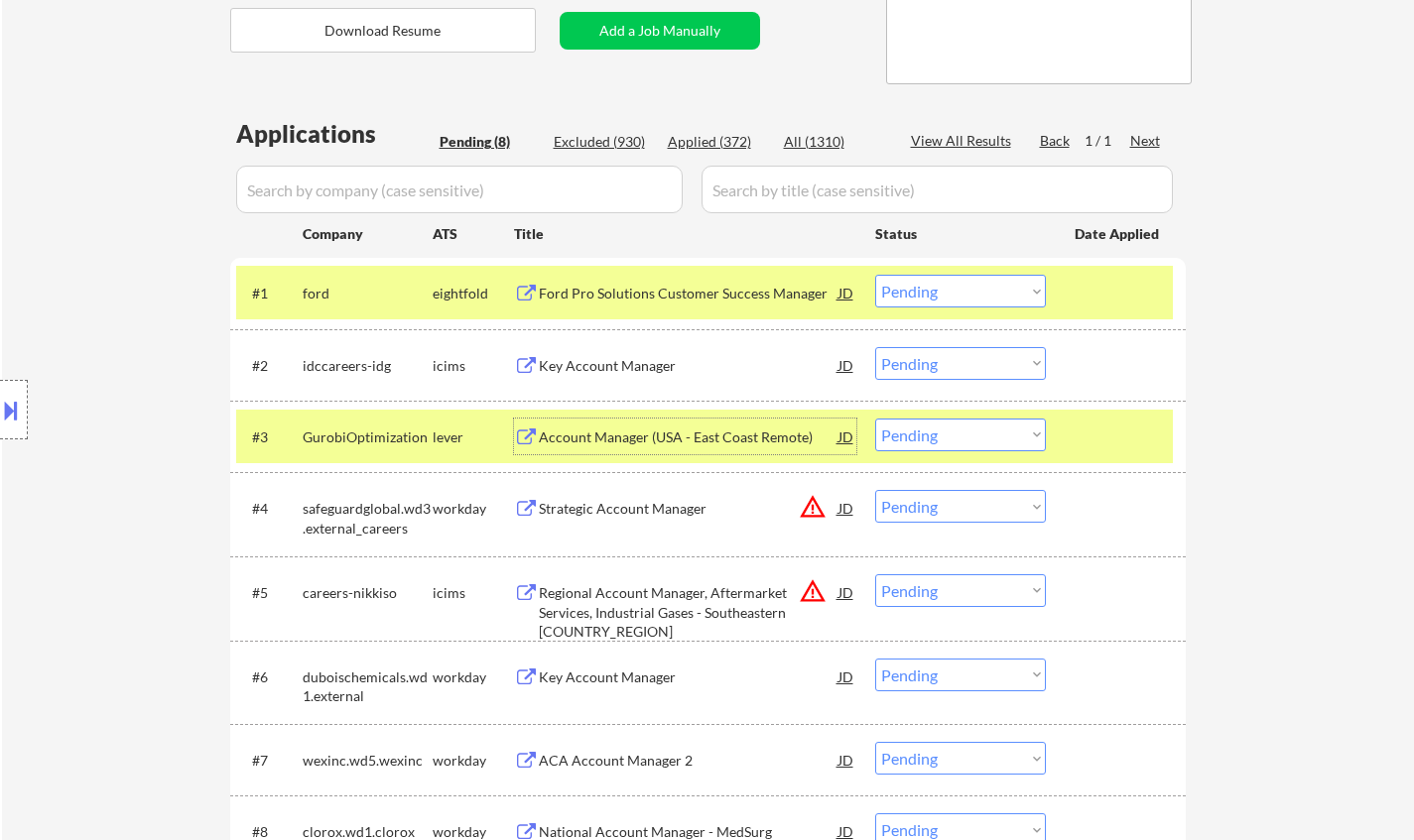 click on "Choose an option... Pending Applied Excluded (Questions) Excluded (Expired) Excluded (Location) Excluded (Bad Match) Excluded (Blocklist) Excluded (Salary) Excluded (Other)" at bounding box center (961, 434) 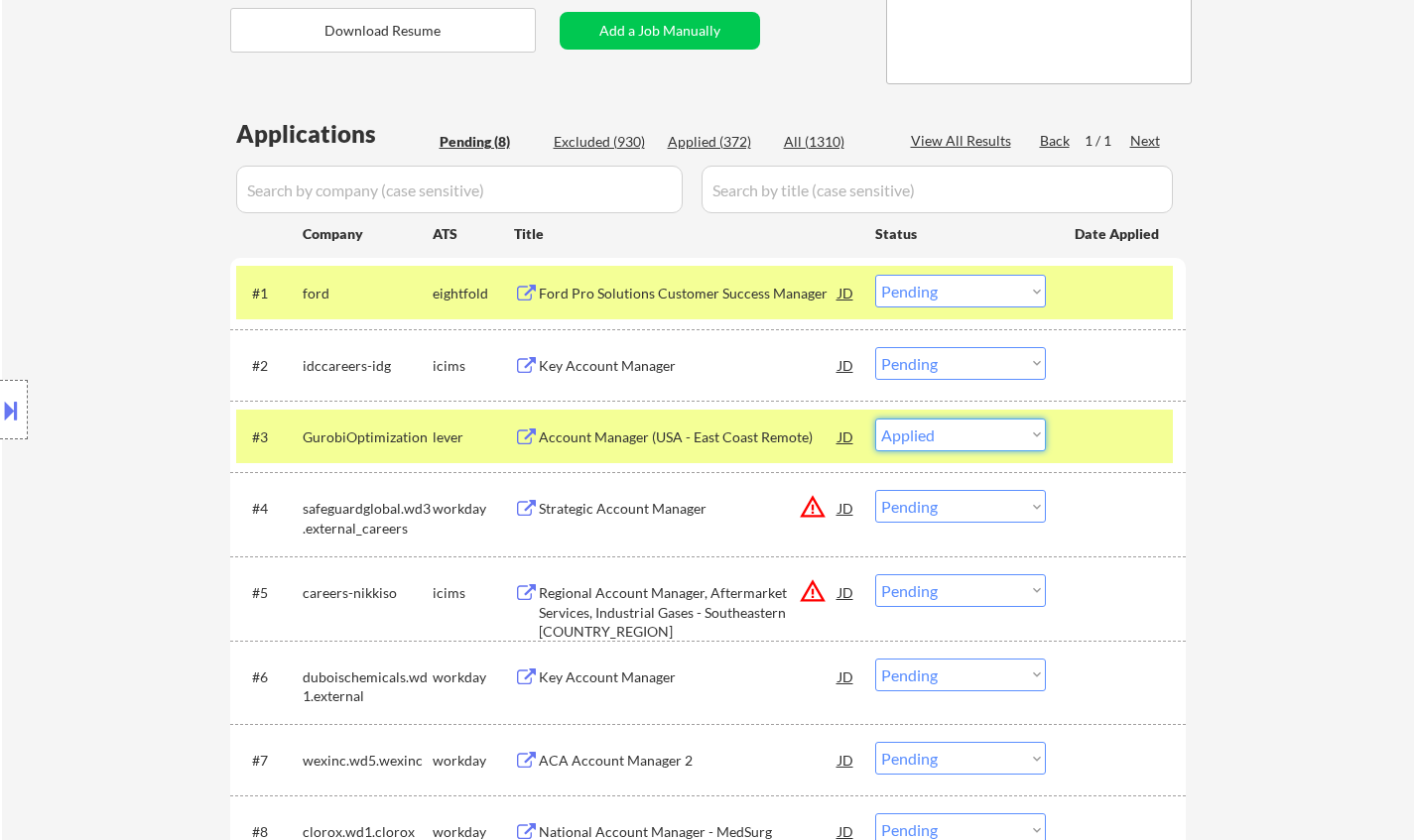 click on "Choose an option... Pending Applied Excluded (Questions) Excluded (Expired) Excluded (Location) Excluded (Bad Match) Excluded (Blocklist) Excluded (Salary) Excluded (Other)" at bounding box center (961, 434) 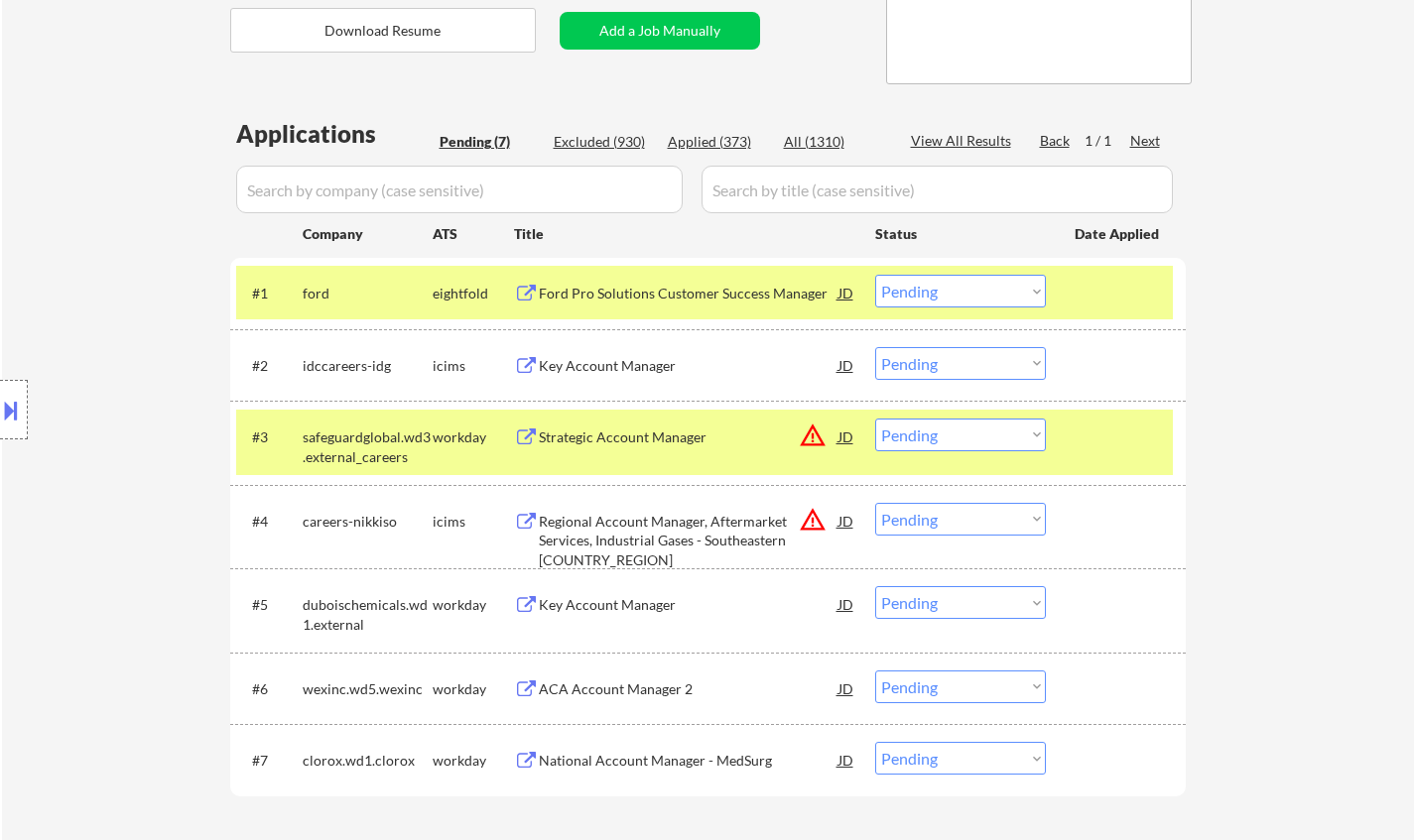 click on "JD" at bounding box center (846, 436) 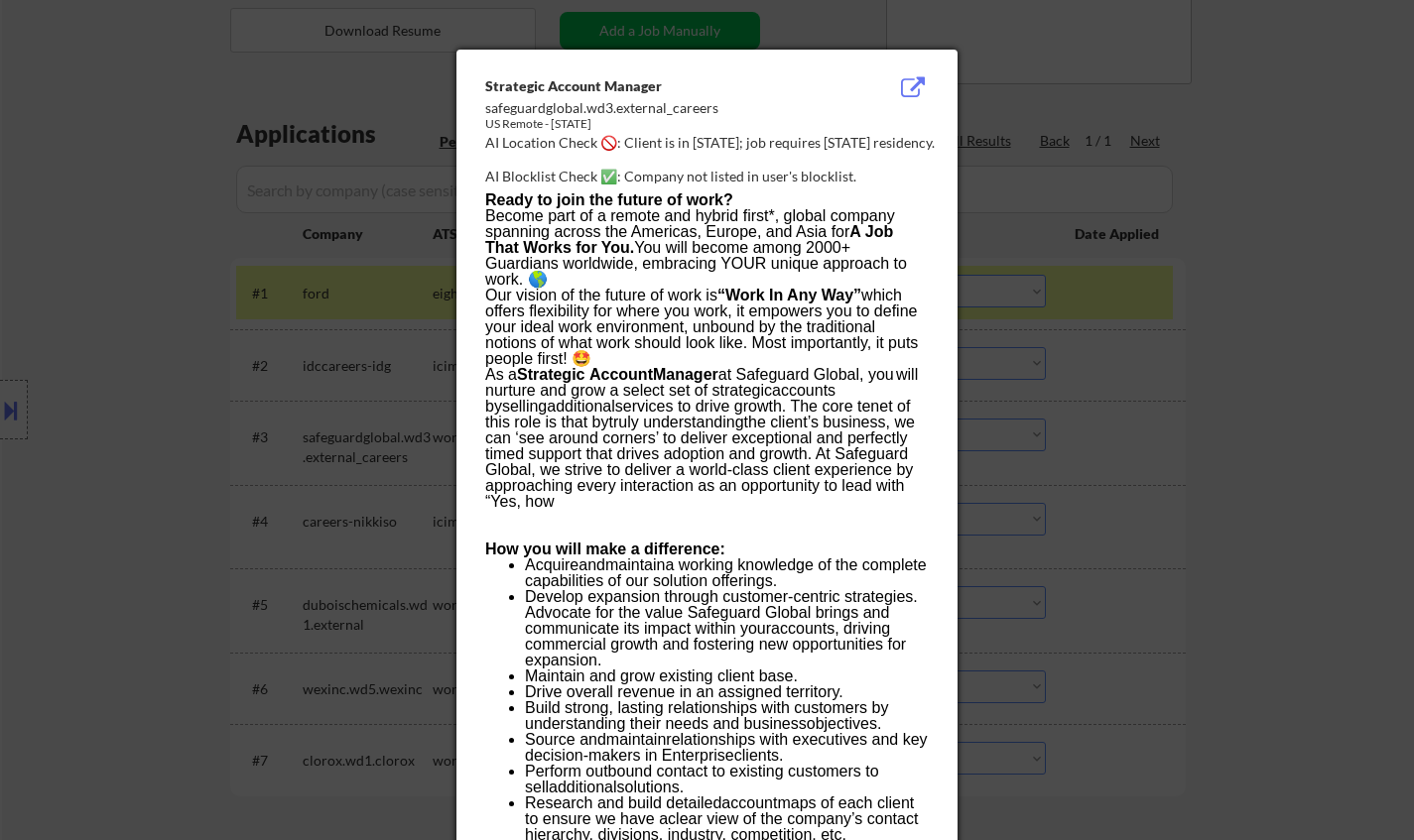 click at bounding box center [707, 420] 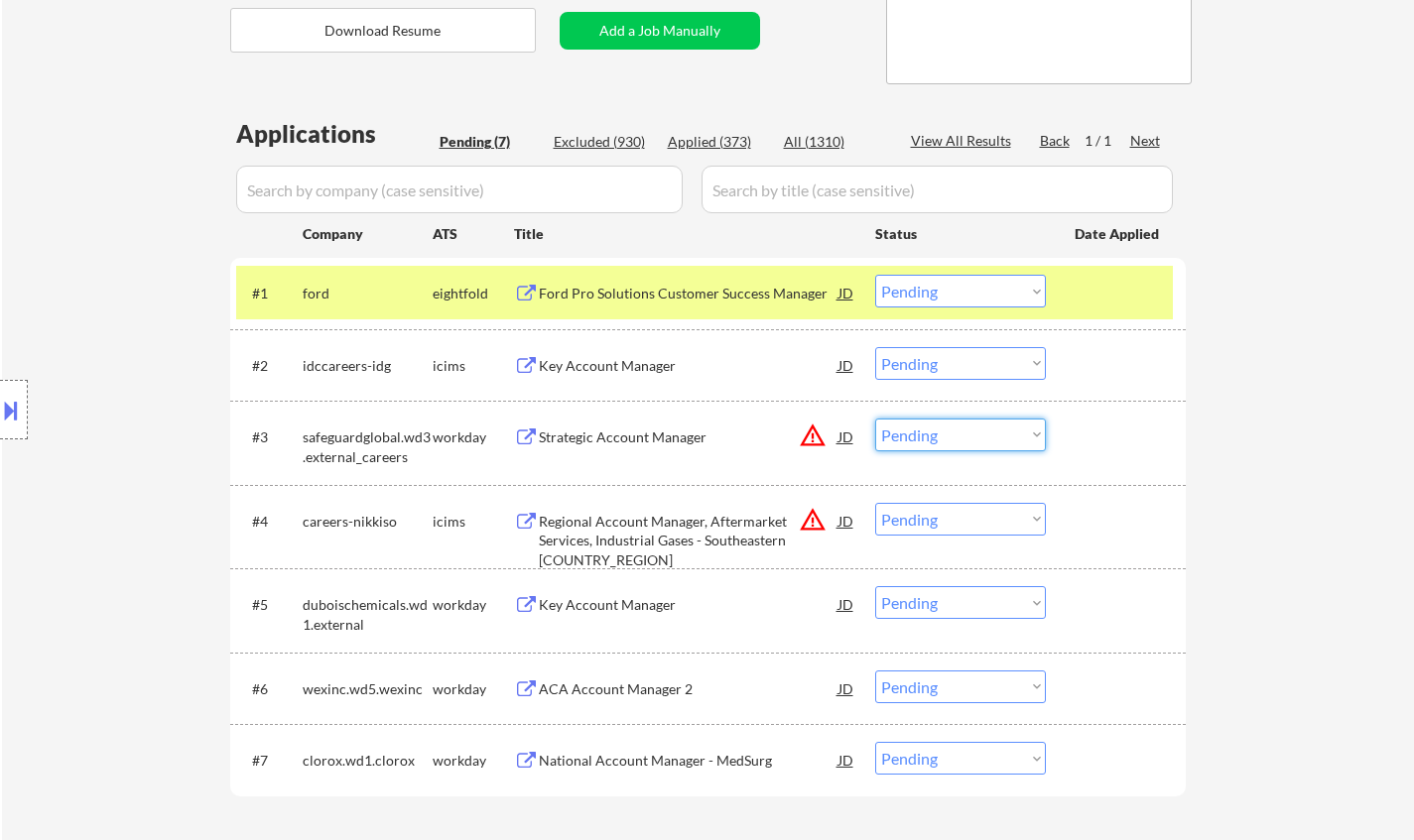 drag, startPoint x: 953, startPoint y: 430, endPoint x: 974, endPoint y: 449, distance: 28.319605 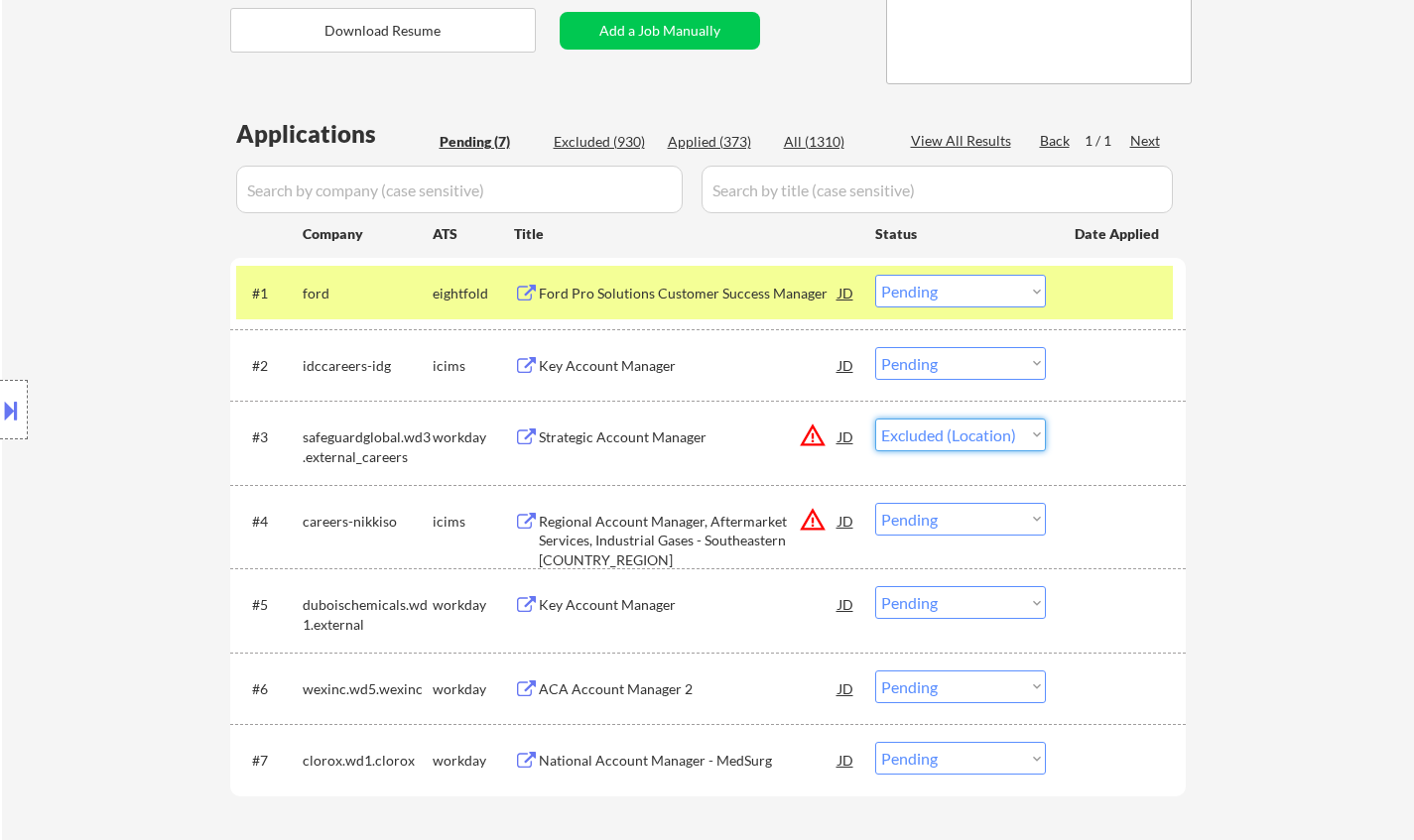 click on "Choose an option... Pending Applied Excluded (Questions) Excluded (Expired) Excluded (Location) Excluded (Bad Match) Excluded (Blocklist) Excluded (Salary) Excluded (Other)" at bounding box center (961, 434) 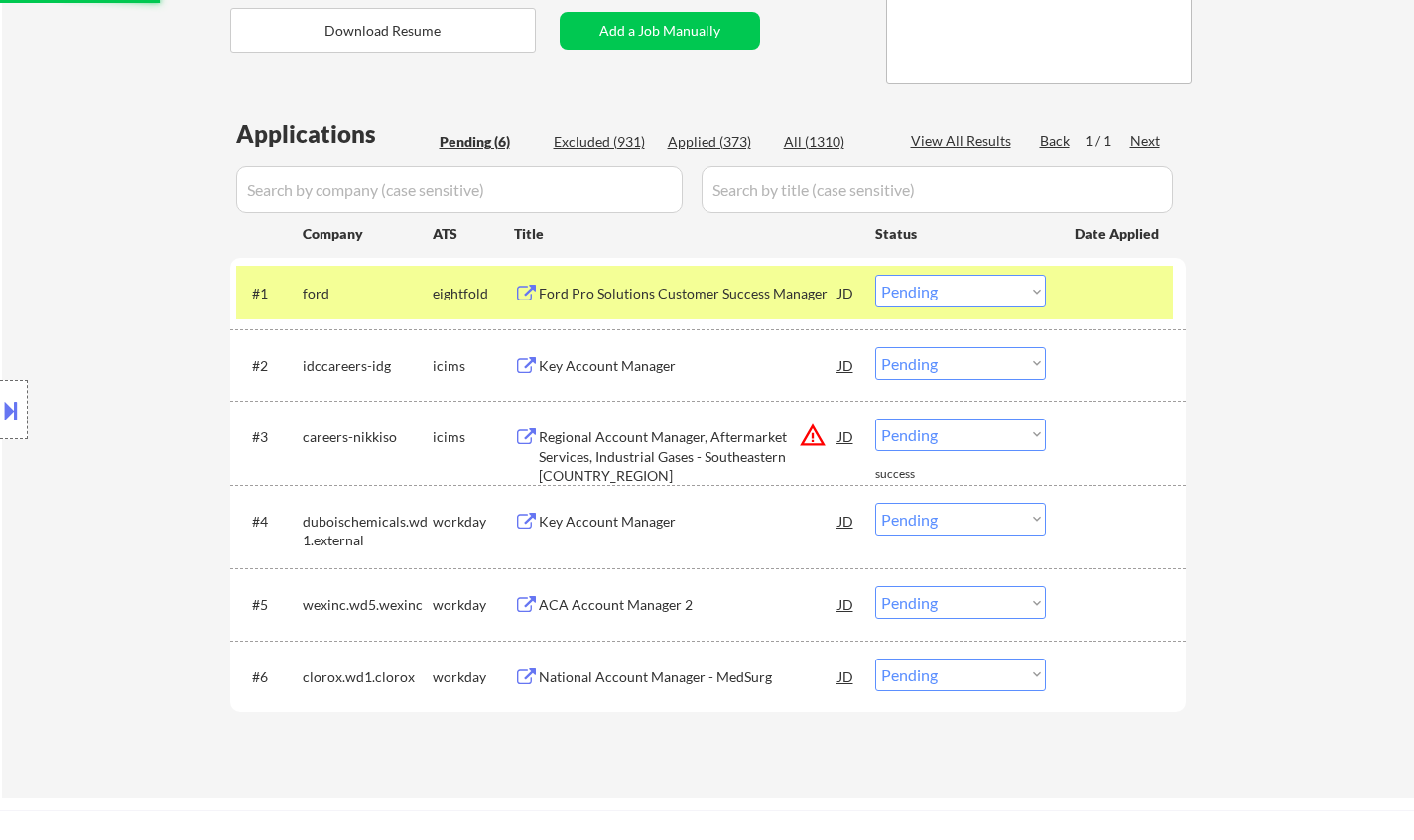 click on "JD" at bounding box center (846, 436) 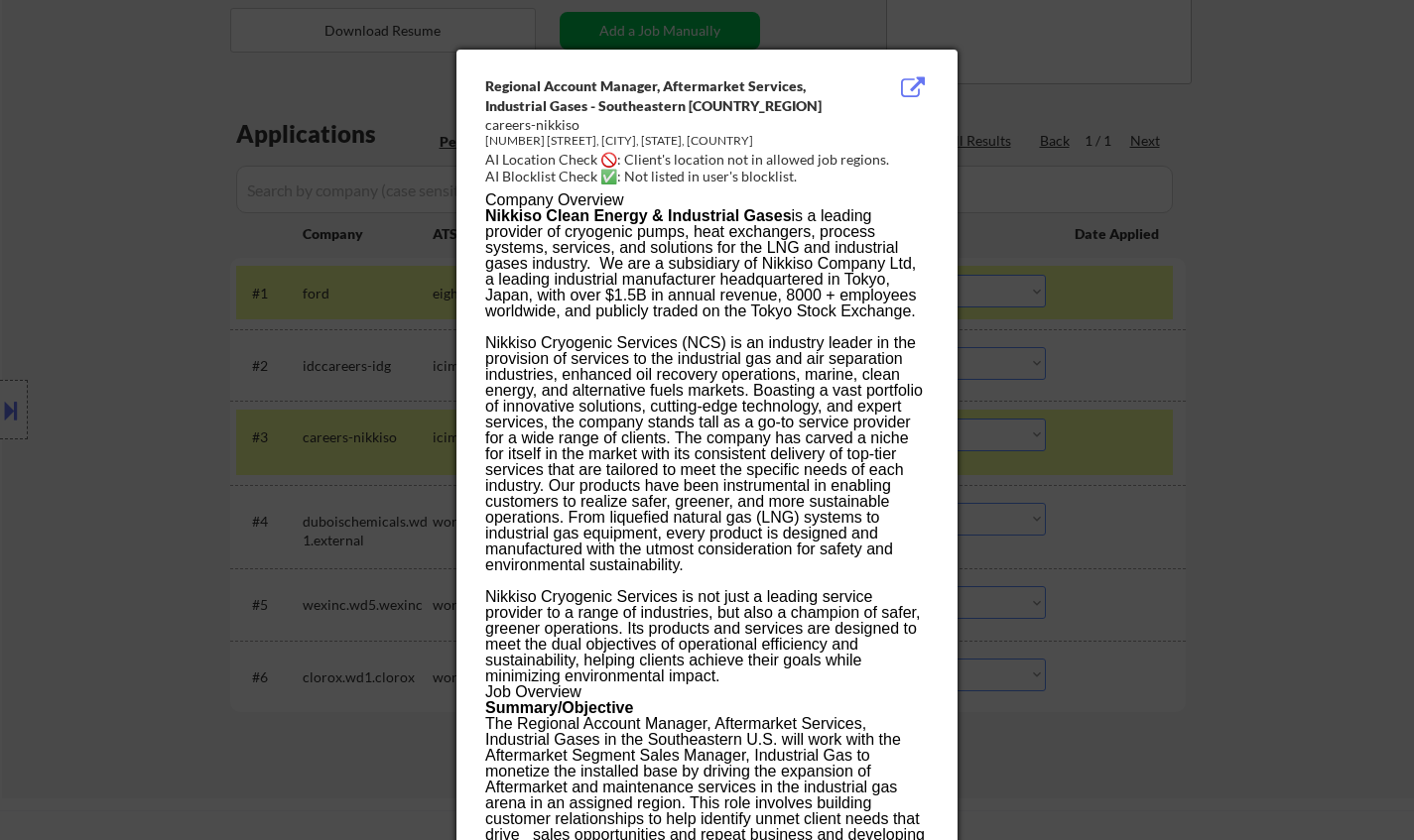 click at bounding box center (707, 420) 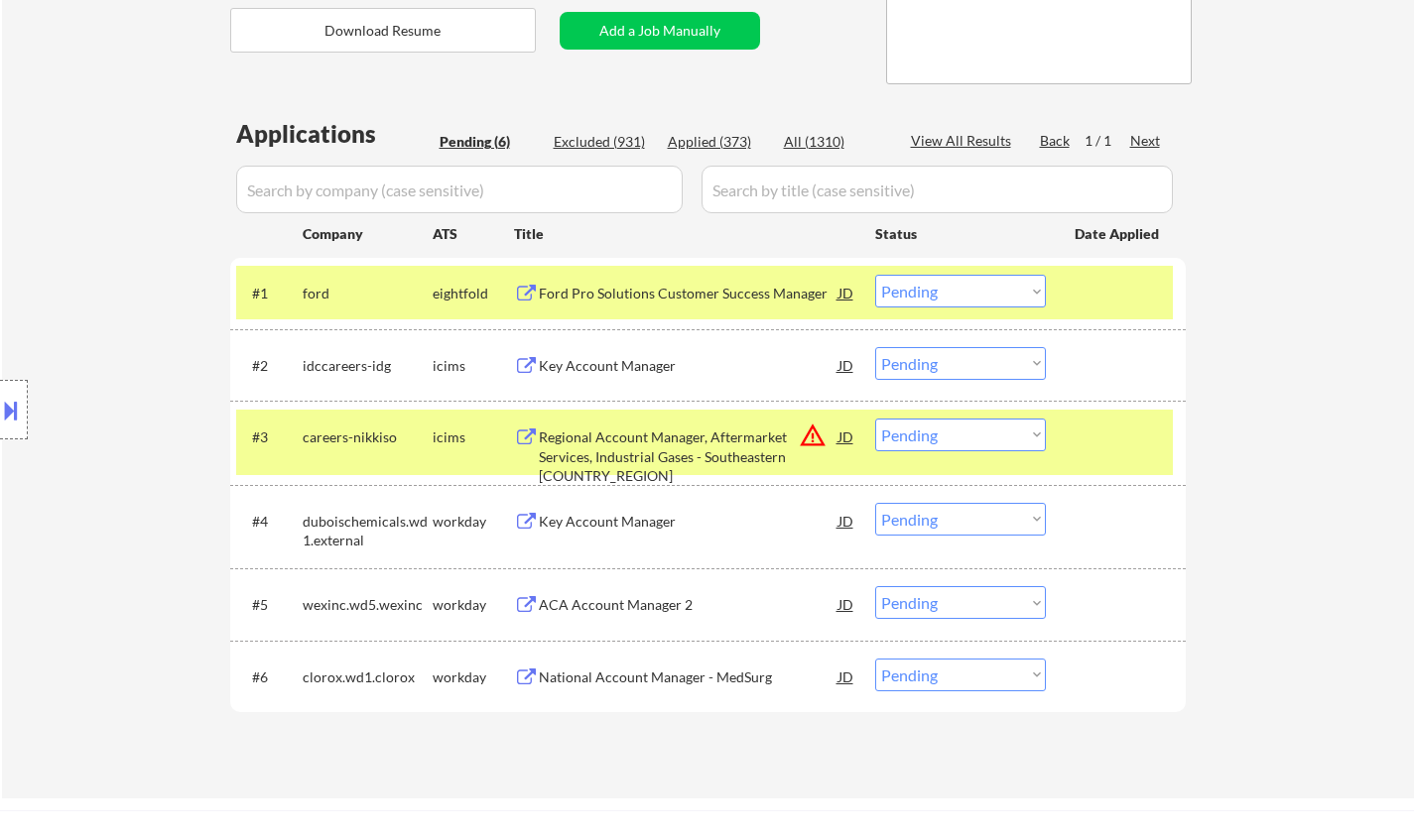 click on "Choose an option... Pending Applied Excluded (Questions) Excluded (Expired) Excluded (Location) Excluded (Bad Match) Excluded (Blocklist) Excluded (Salary) Excluded (Other)" at bounding box center [961, 434] 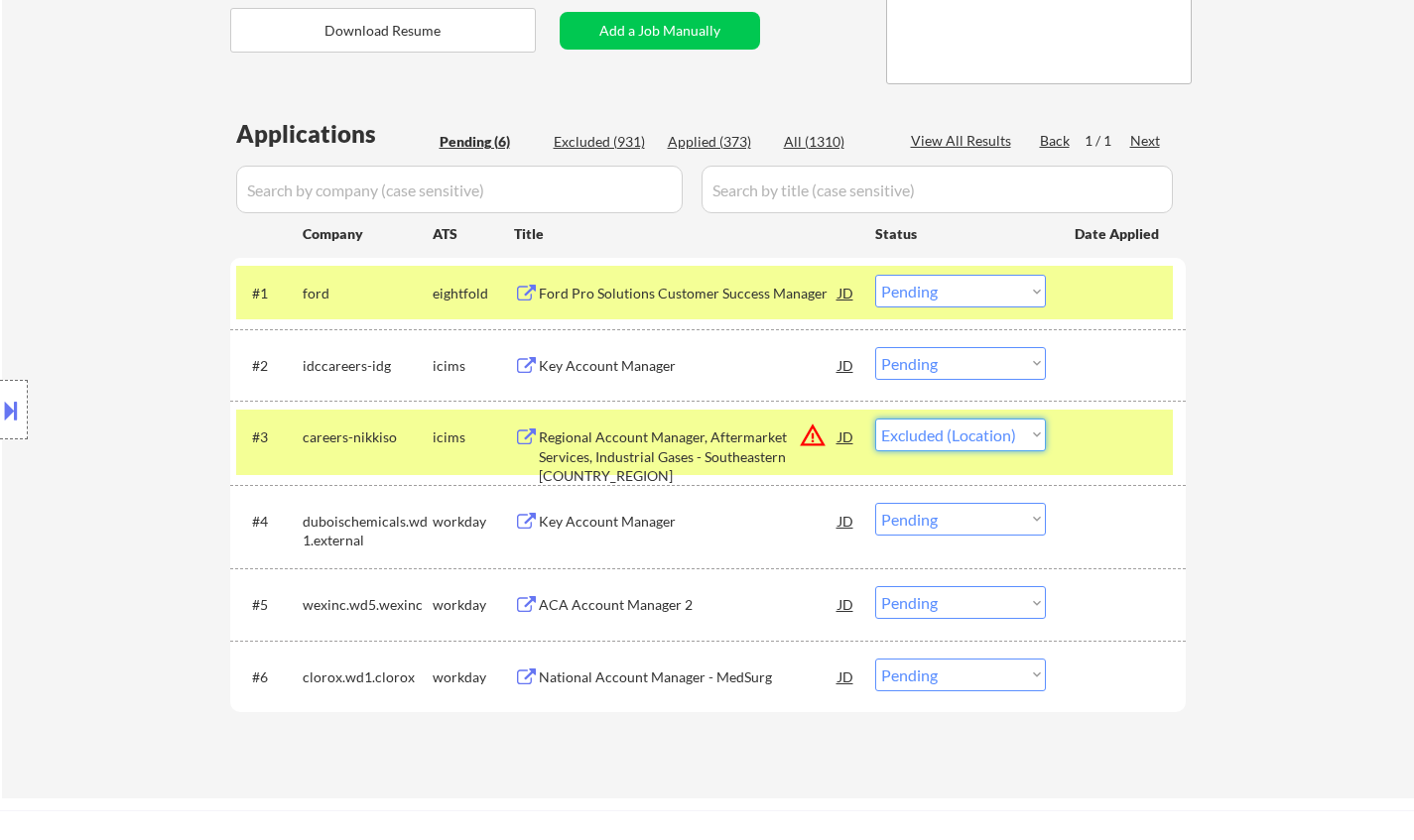 click on "Choose an option... Pending Applied Excluded (Questions) Excluded (Expired) Excluded (Location) Excluded (Bad Match) Excluded (Blocklist) Excluded (Salary) Excluded (Other)" at bounding box center [961, 434] 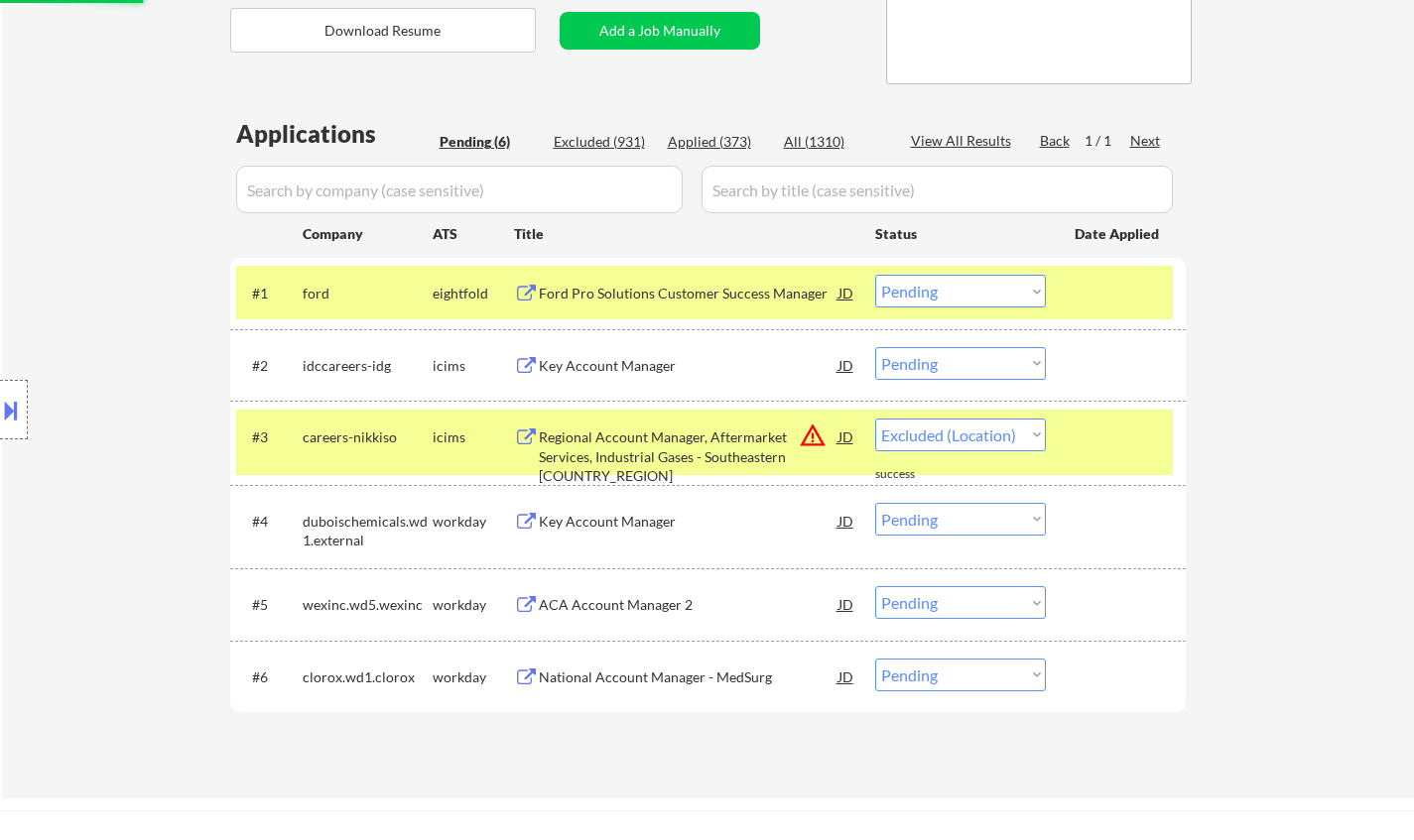 select on ""pending"" 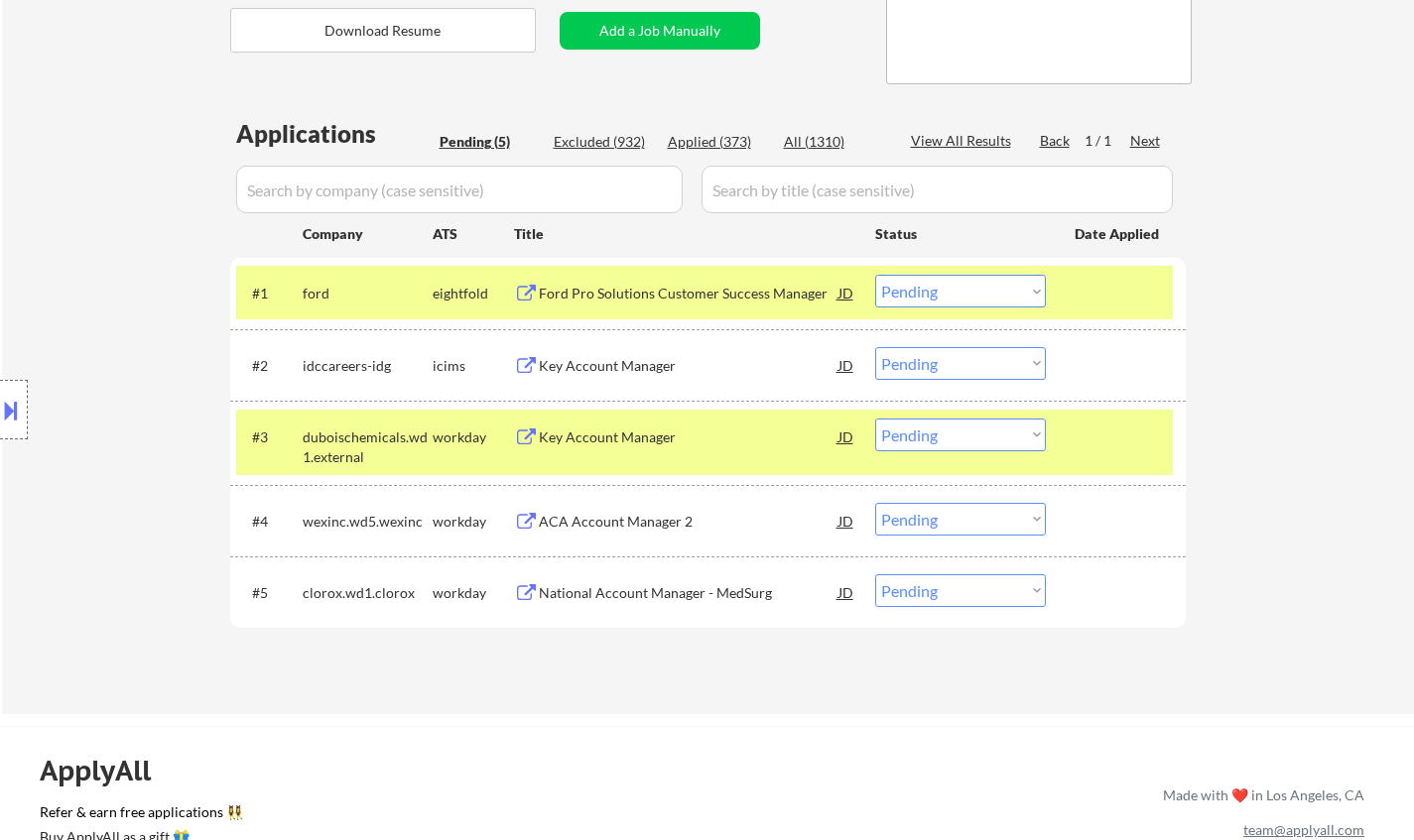 click on "Ford Pro Solutions Customer Success Manager" at bounding box center [689, 294] 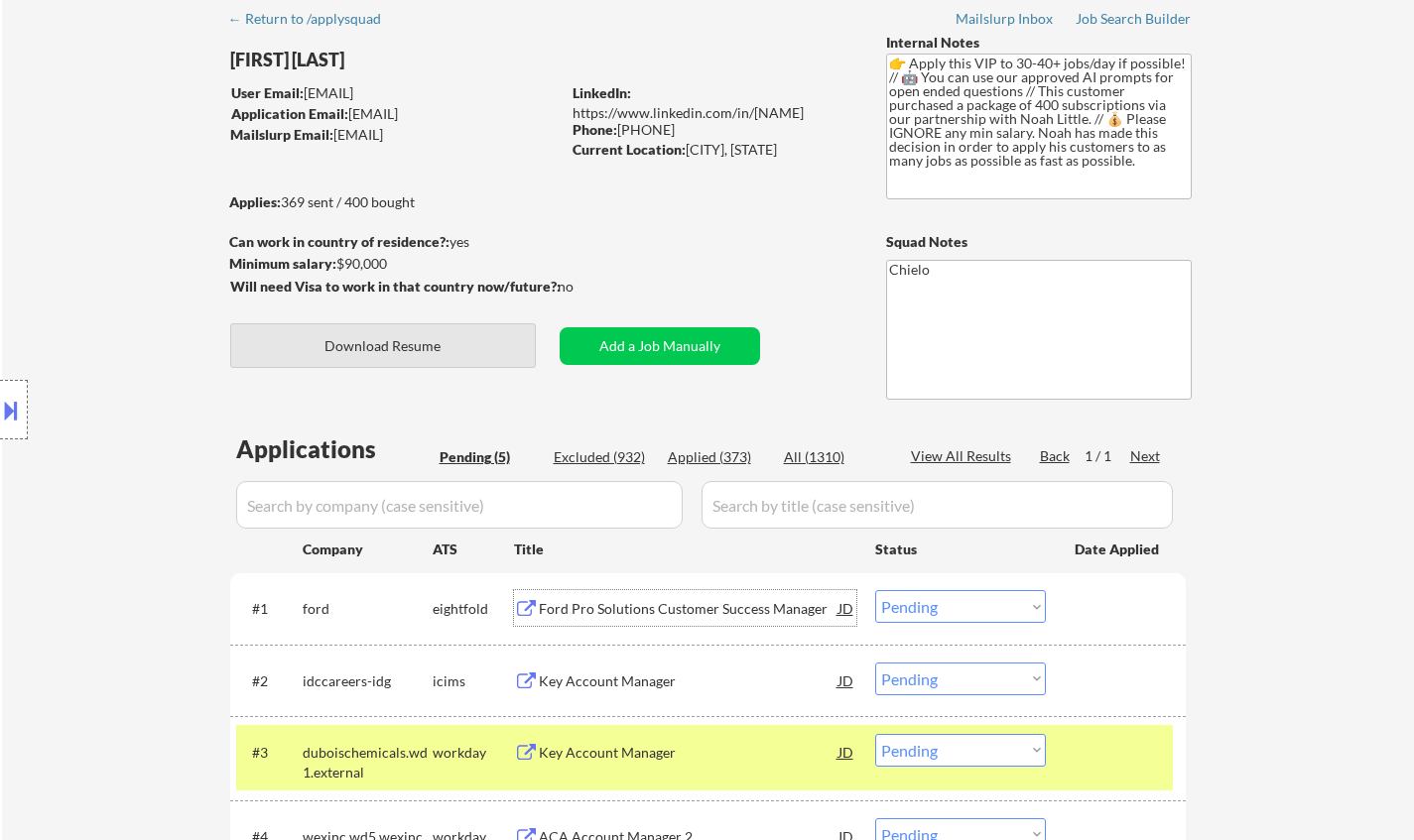 scroll, scrollTop: 0, scrollLeft: 0, axis: both 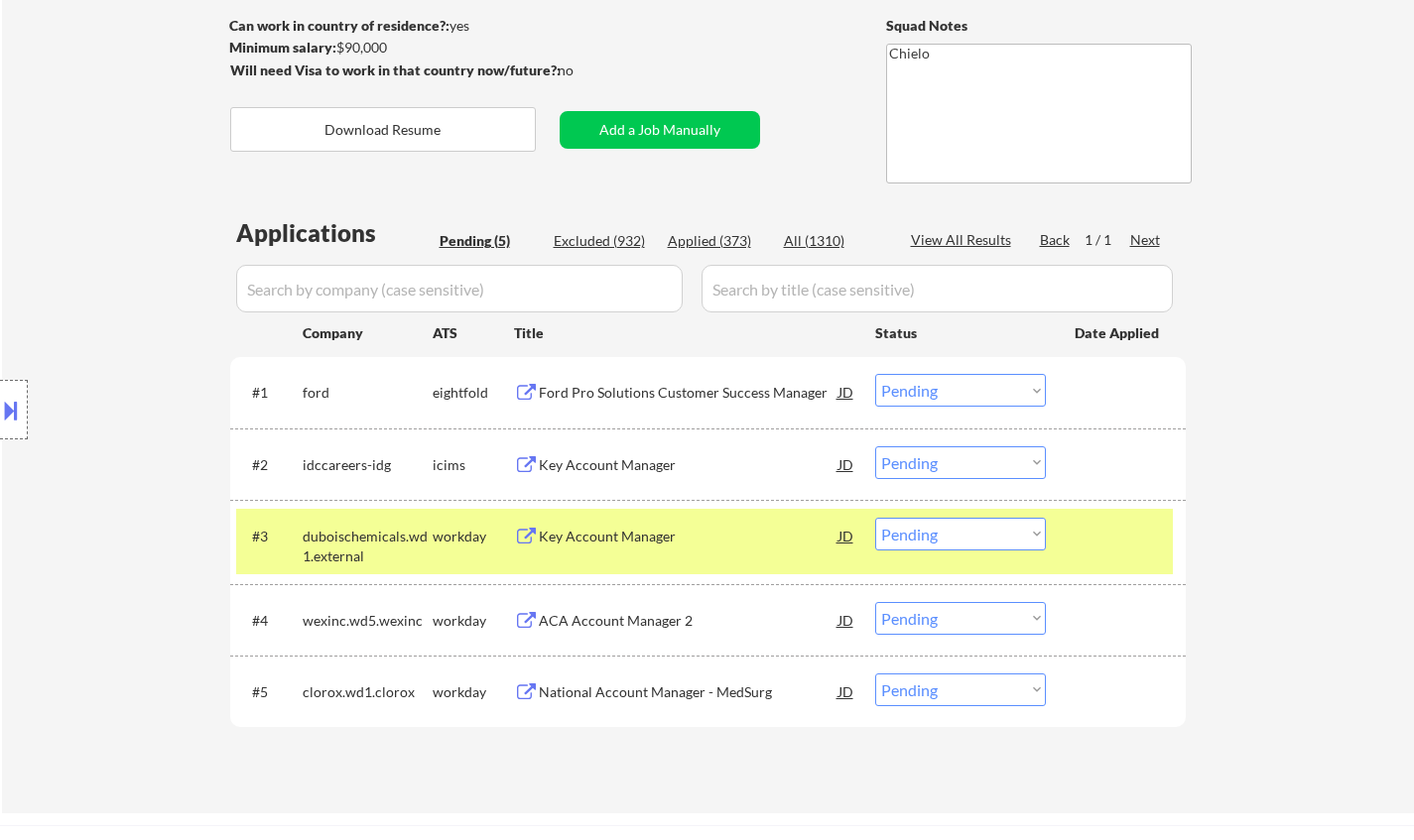 click on "Choose an option... Pending Applied Excluded (Questions) Excluded (Expired) Excluded (Location) Excluded (Bad Match) Excluded (Blocklist) Excluded (Salary) Excluded (Other)" at bounding box center (961, 390) 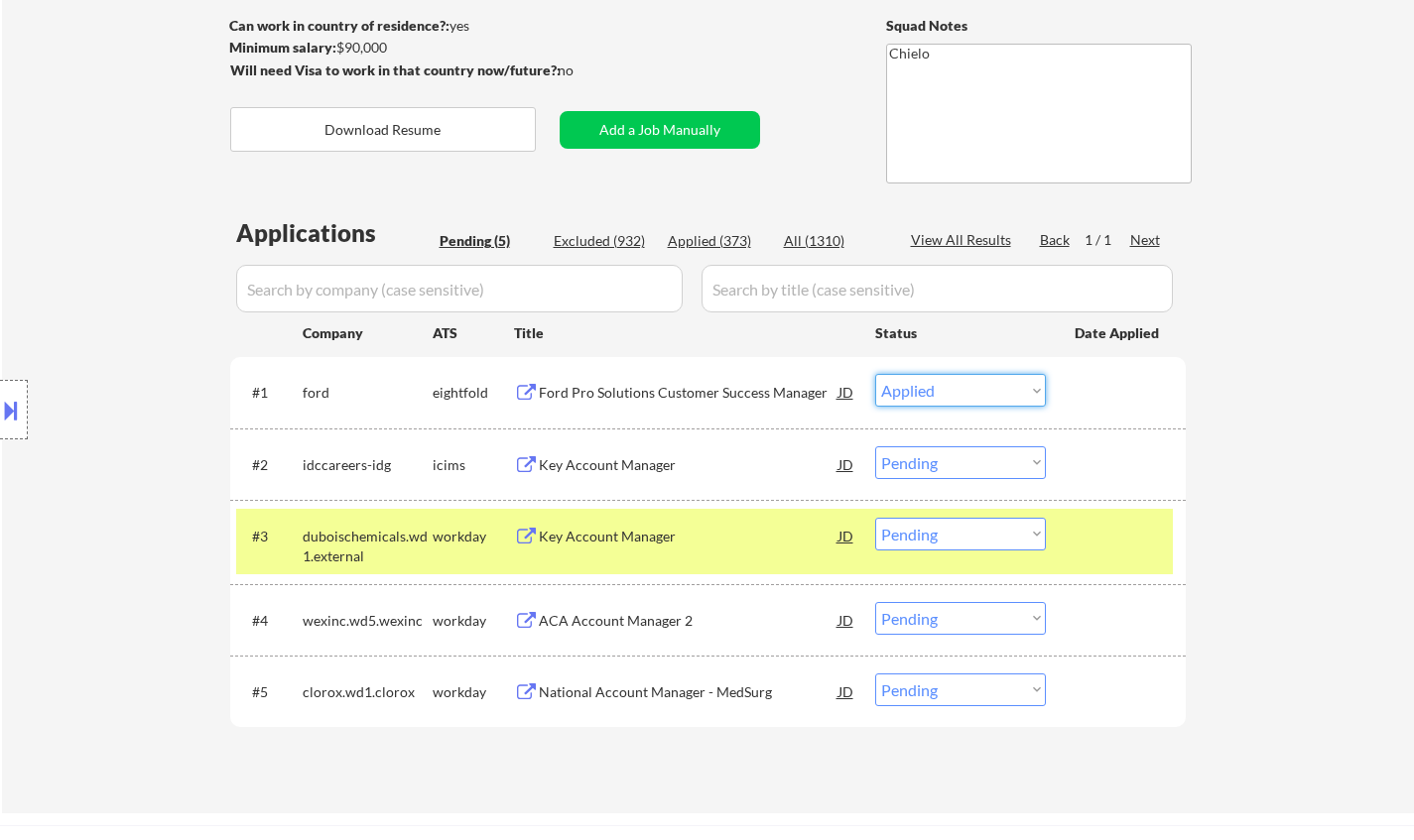 click on "Choose an option... Pending Applied Excluded (Questions) Excluded (Expired) Excluded (Location) Excluded (Bad Match) Excluded (Blocklist) Excluded (Salary) Excluded (Other)" at bounding box center [961, 390] 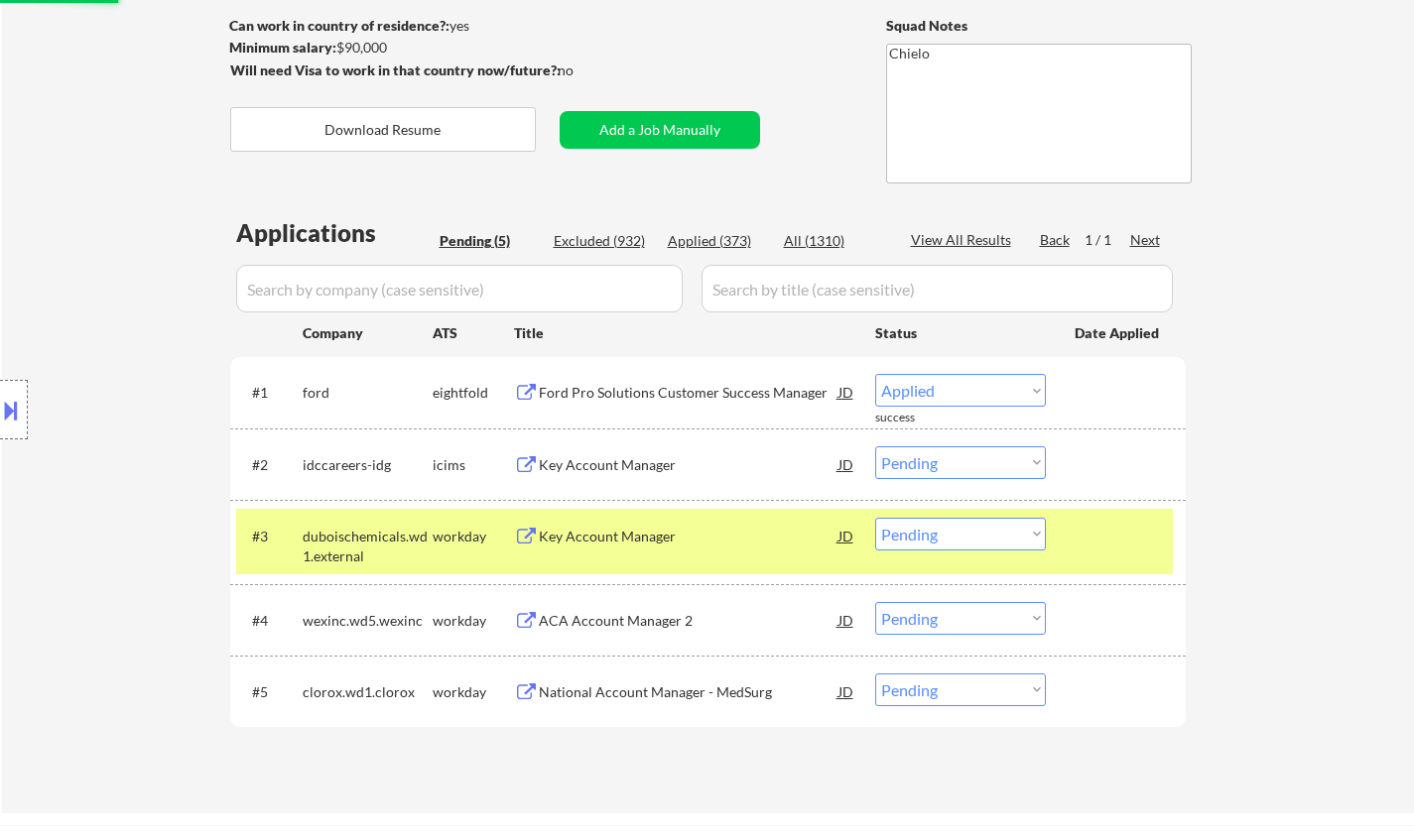 select on ""pending"" 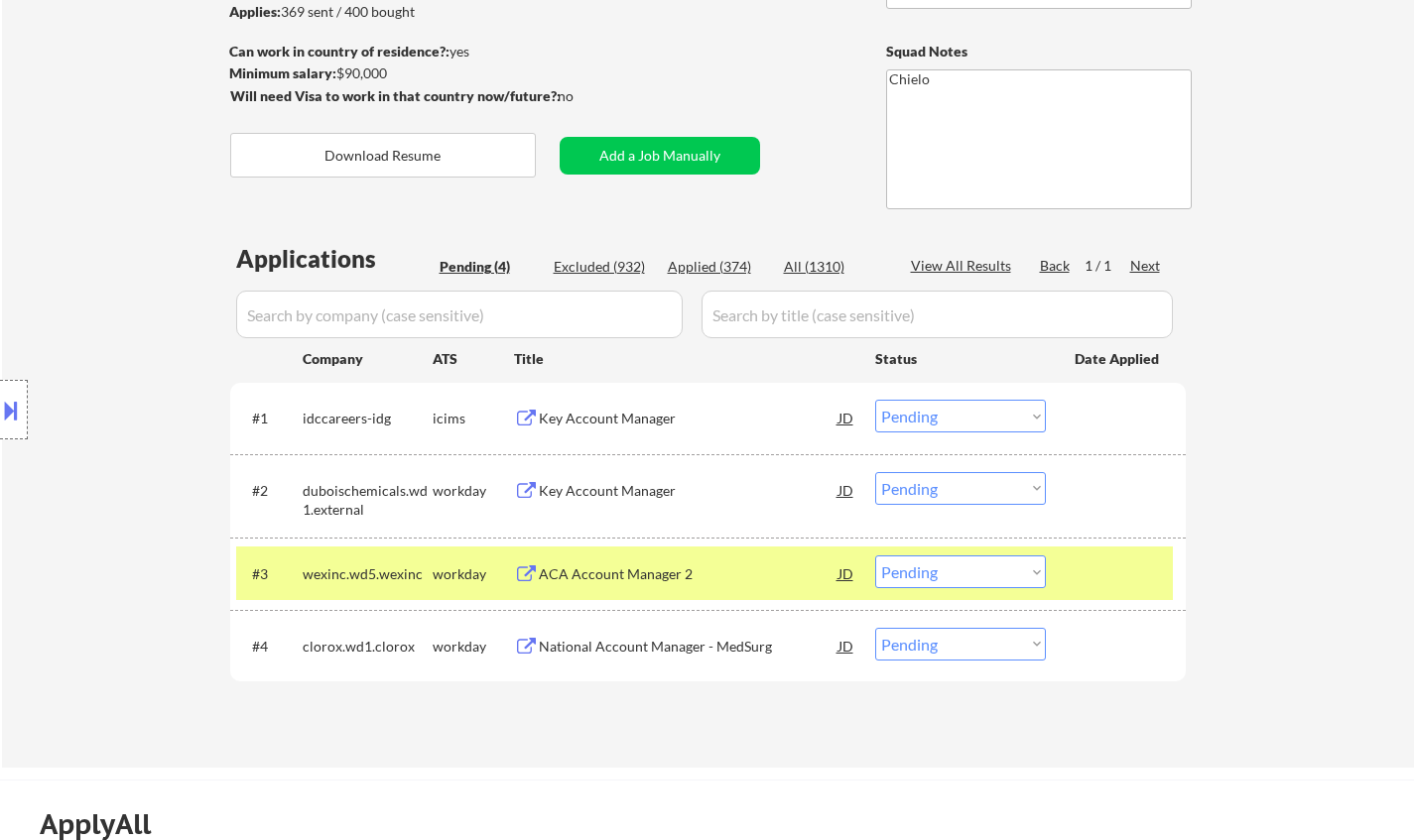 scroll, scrollTop: 198, scrollLeft: 0, axis: vertical 